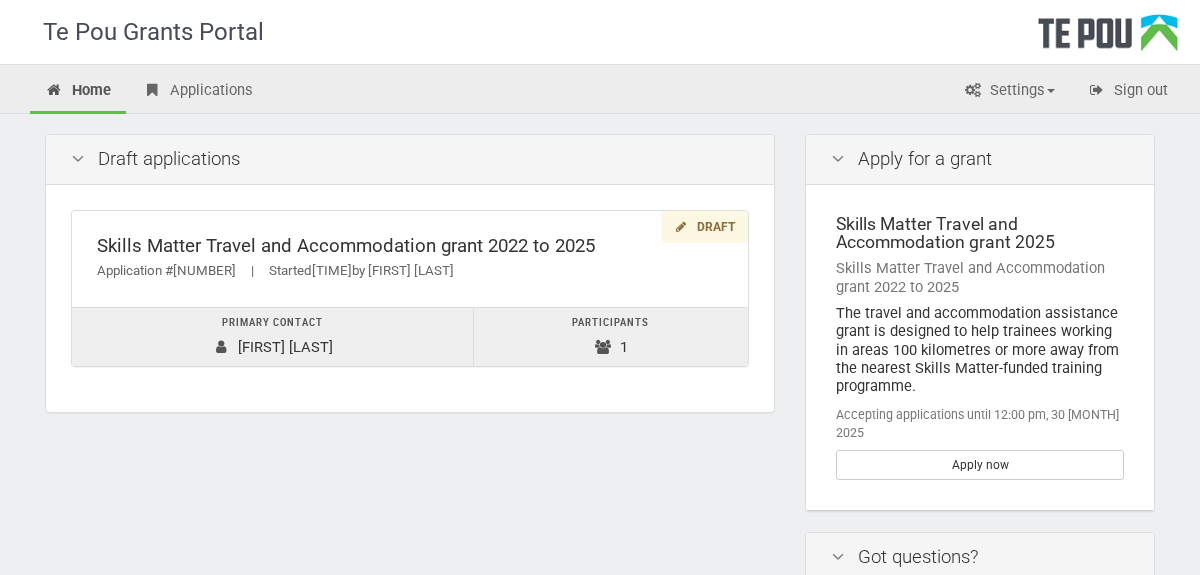 scroll, scrollTop: 0, scrollLeft: 0, axis: both 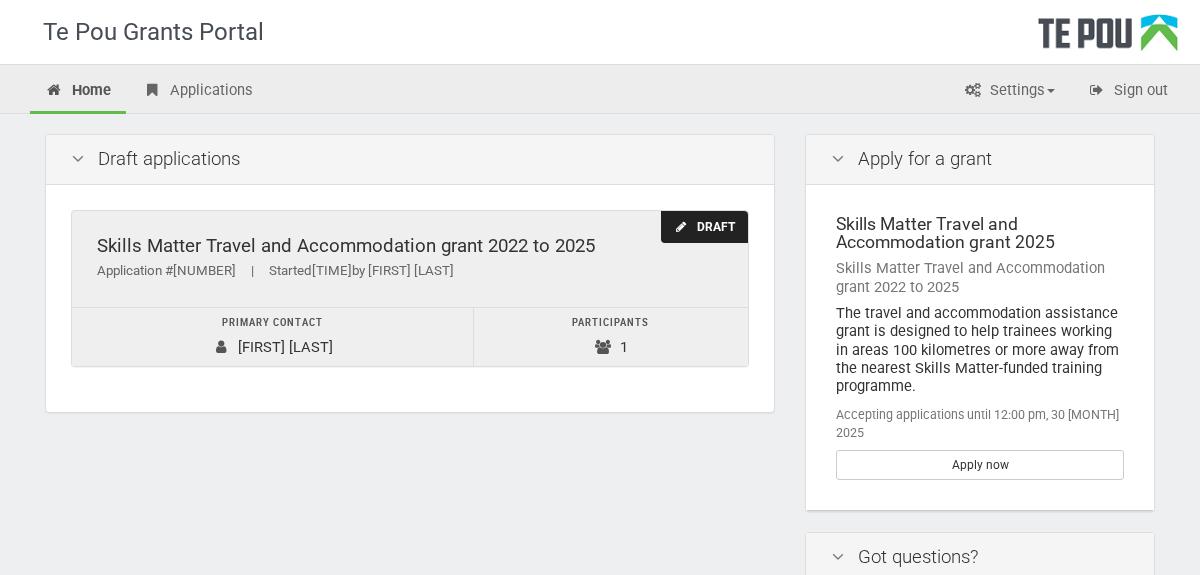 click on "Draft" at bounding box center [704, 227] 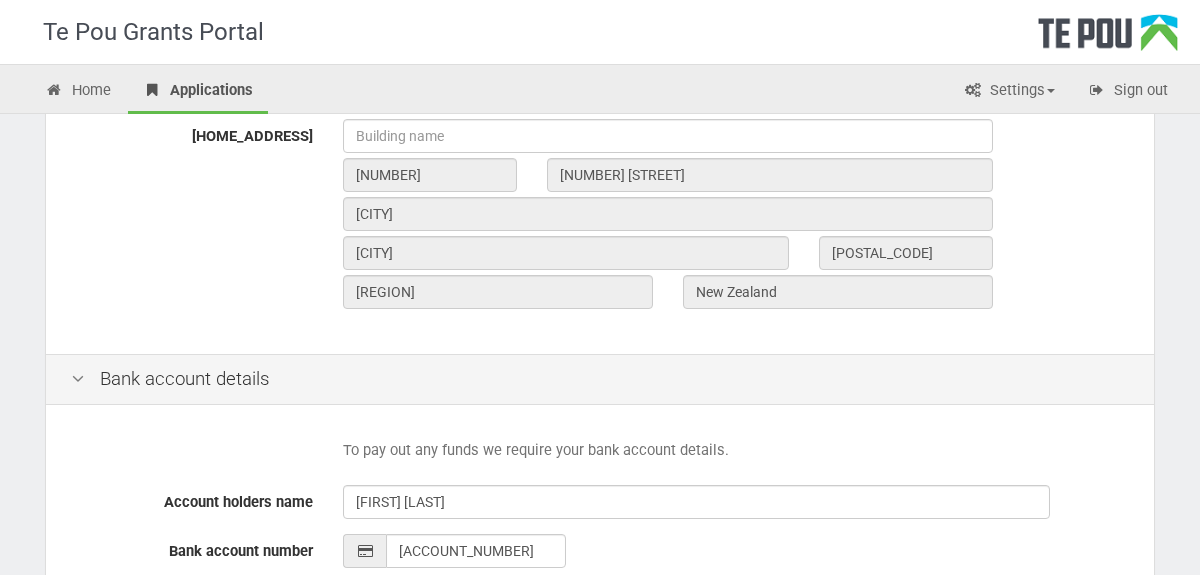 scroll, scrollTop: 1003, scrollLeft: 0, axis: vertical 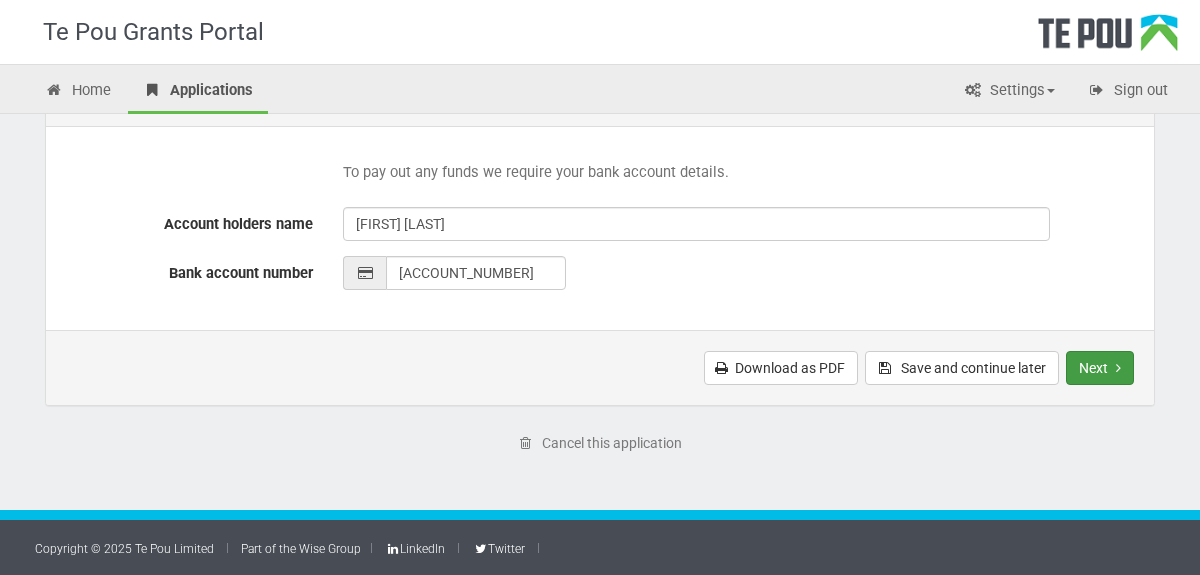 click on "Next" at bounding box center [1100, 368] 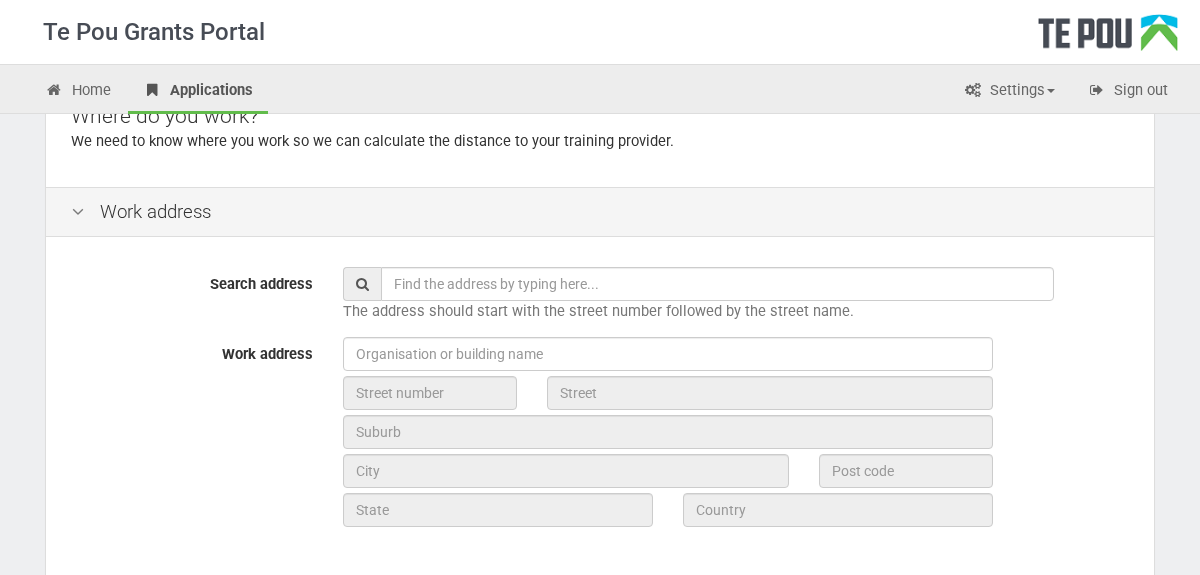 scroll, scrollTop: 230, scrollLeft: 0, axis: vertical 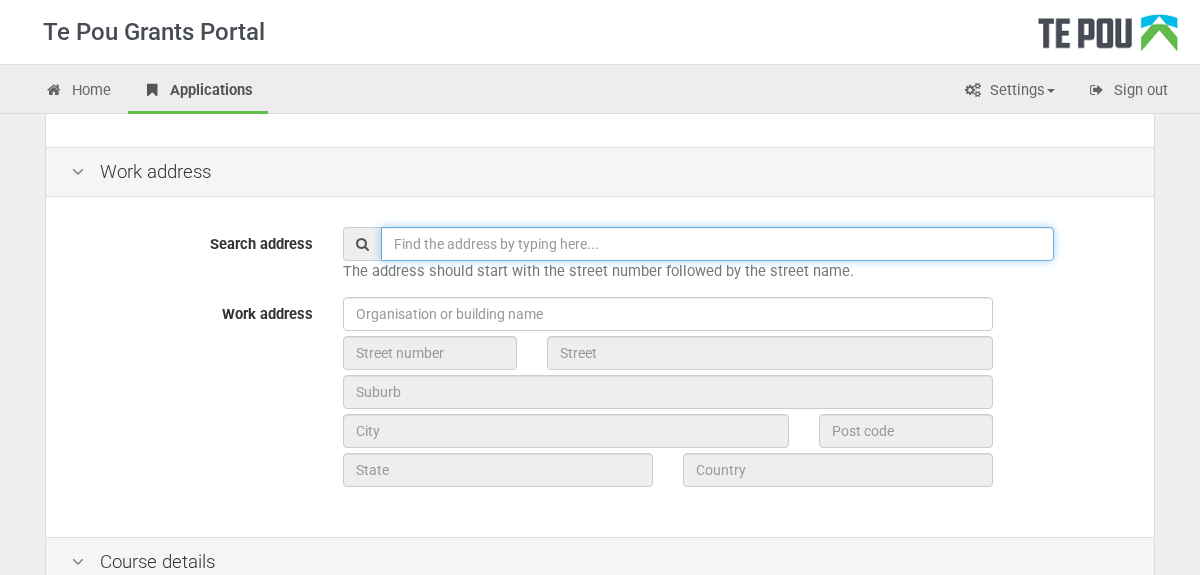 click at bounding box center [717, 244] 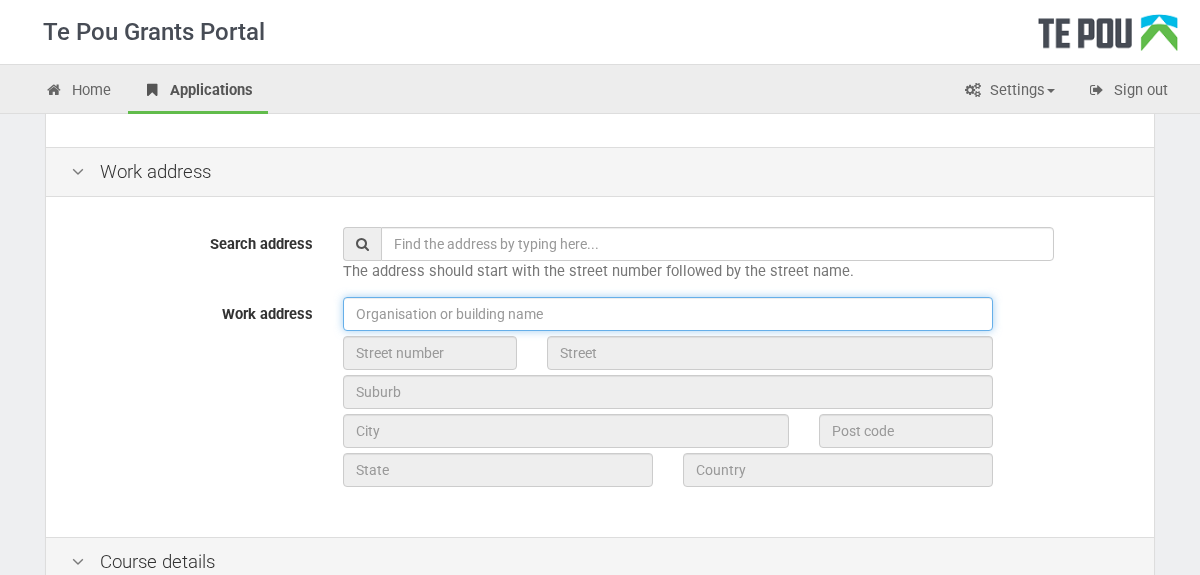click at bounding box center (668, 314) 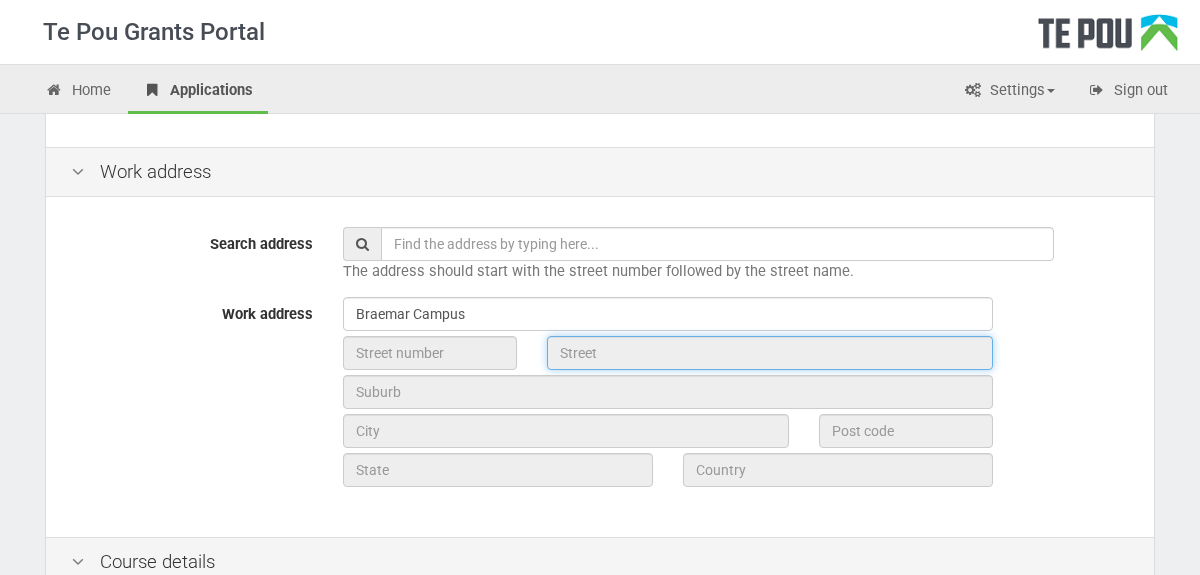 click at bounding box center (770, 353) 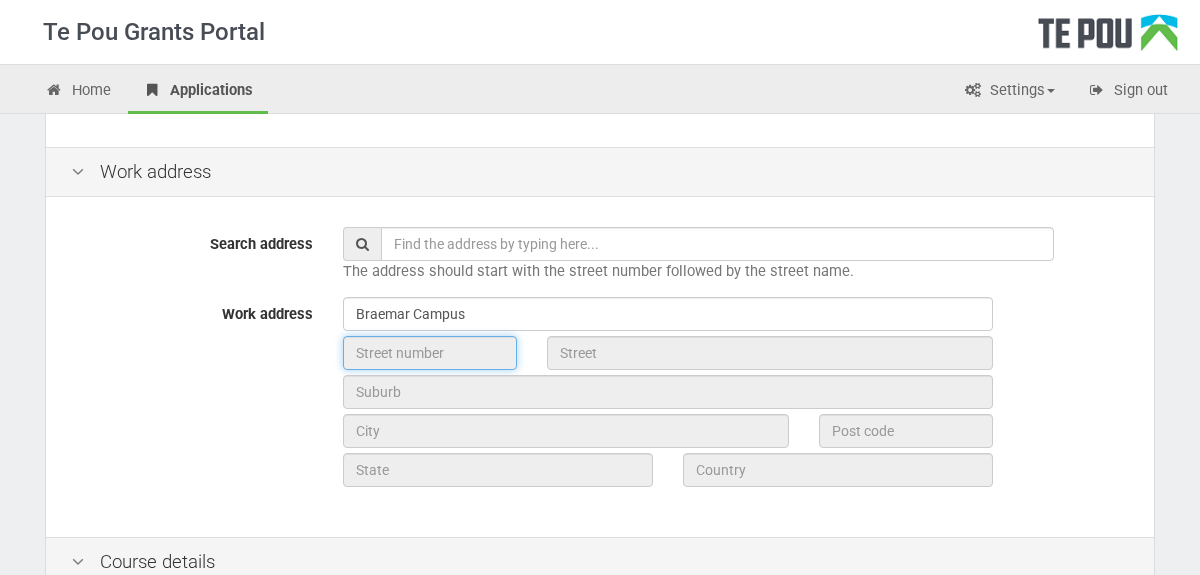 click at bounding box center (430, 353) 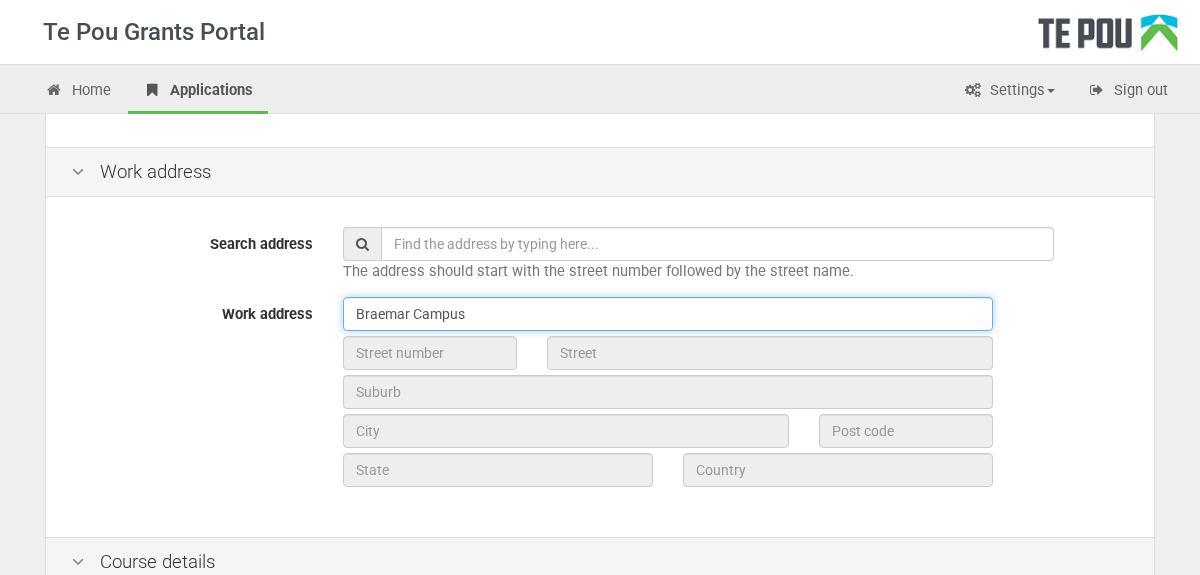 click on "Braemar Campus" at bounding box center (668, 314) 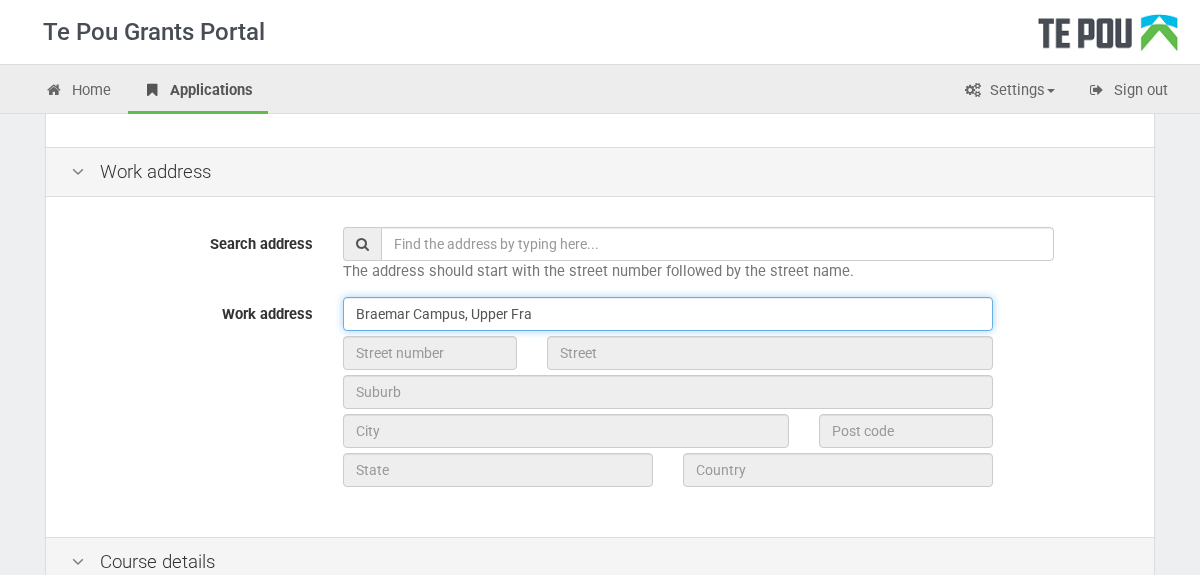 drag, startPoint x: 556, startPoint y: 314, endPoint x: 328, endPoint y: 307, distance: 228.10744 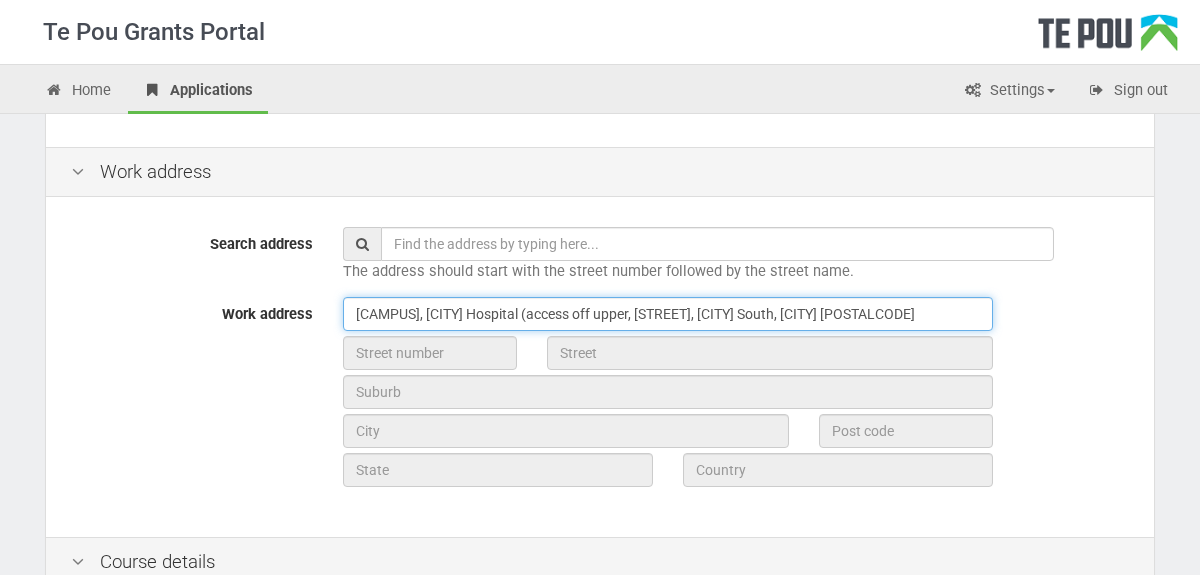 click on "[CAMPUS], [CITY] Hospital (access off upper, [STREET], [CITY] South, [CITY] [POSTALCODE]" at bounding box center (668, 314) 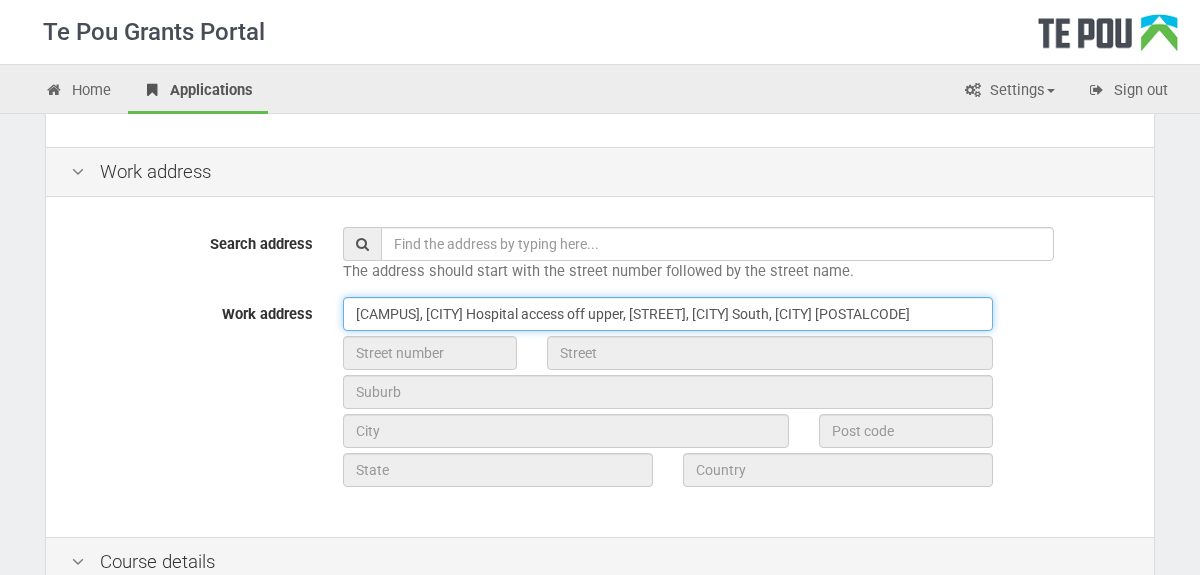 click on "[CAMPUS], [CITY] Hospital access off upper, [STREET], [CITY] South, [CITY] [POSTALCODE]" at bounding box center (668, 314) 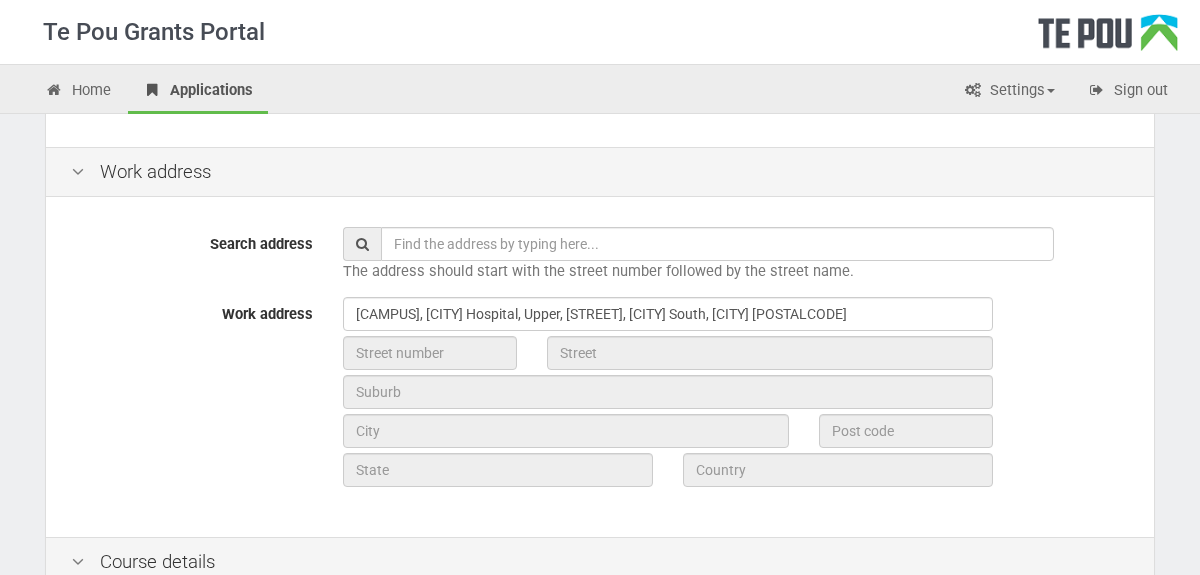 click on "[CAMPUS], [CITY] Hospital, Upper, [STREET], [CITY] South, [CITY] [POSTALCODE]" at bounding box center [668, 314] 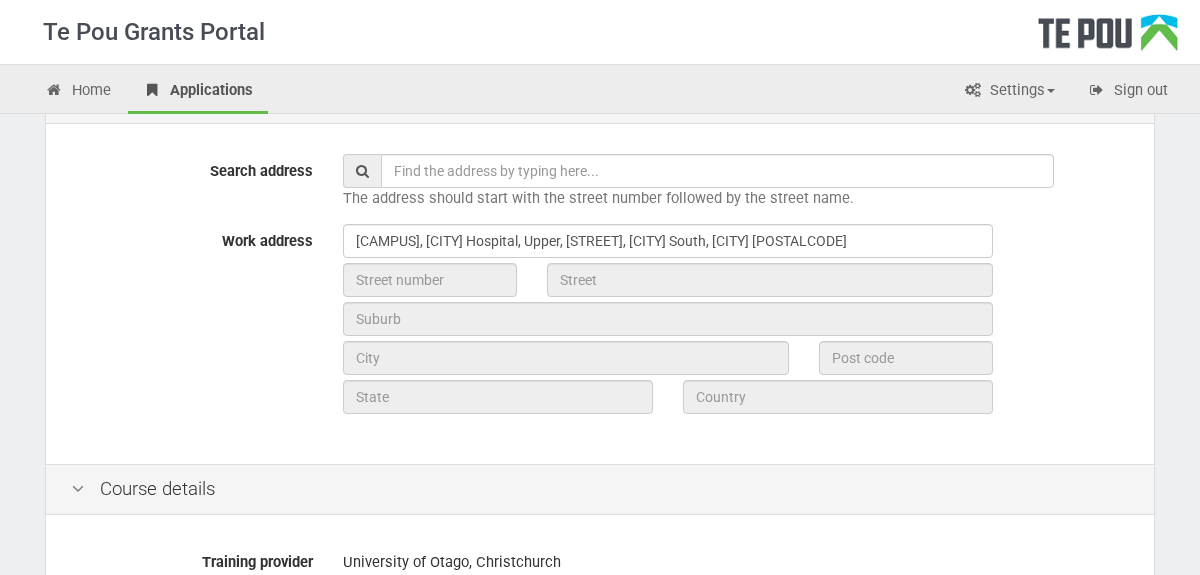 scroll, scrollTop: 305, scrollLeft: 0, axis: vertical 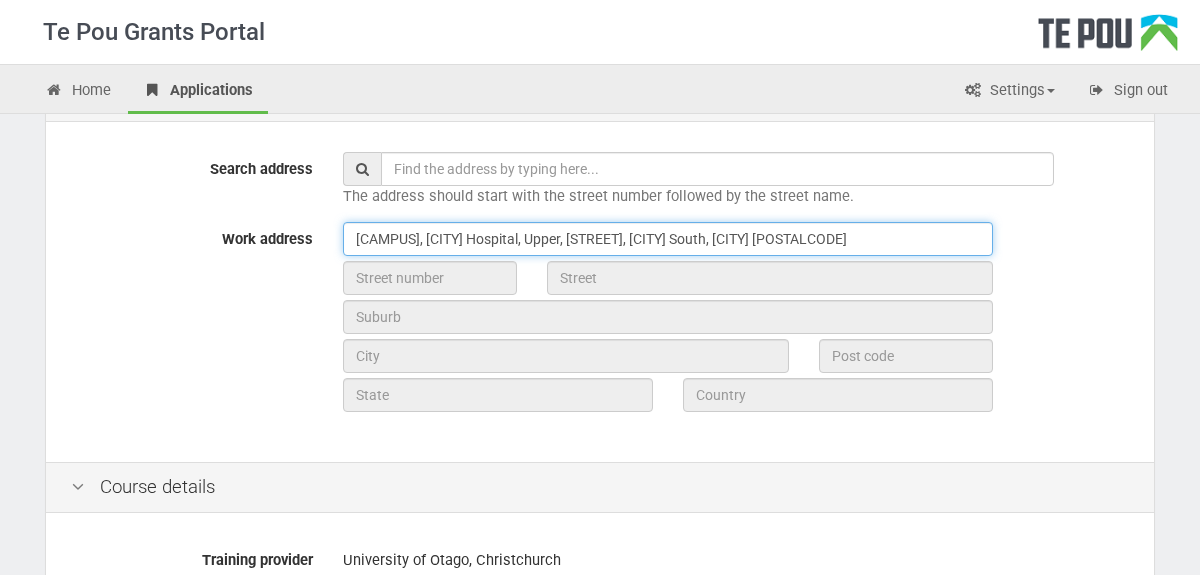 click on "[CAMPUS], [CITY] Hospital, Upper, [STREET], [CITY] South, [CITY] [POSTALCODE]" at bounding box center [668, 239] 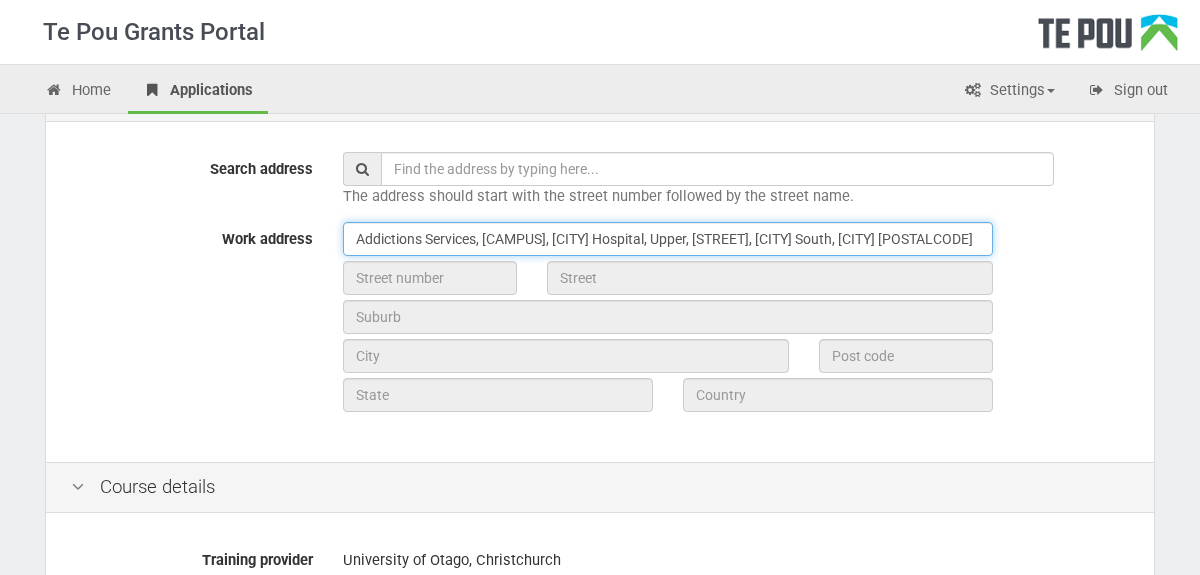 click on "Addictions Services, [CAMPUS], [CITY] Hospital, Upper, [STREET], [CITY] South, [CITY] [POSTALCODE]" at bounding box center (668, 239) 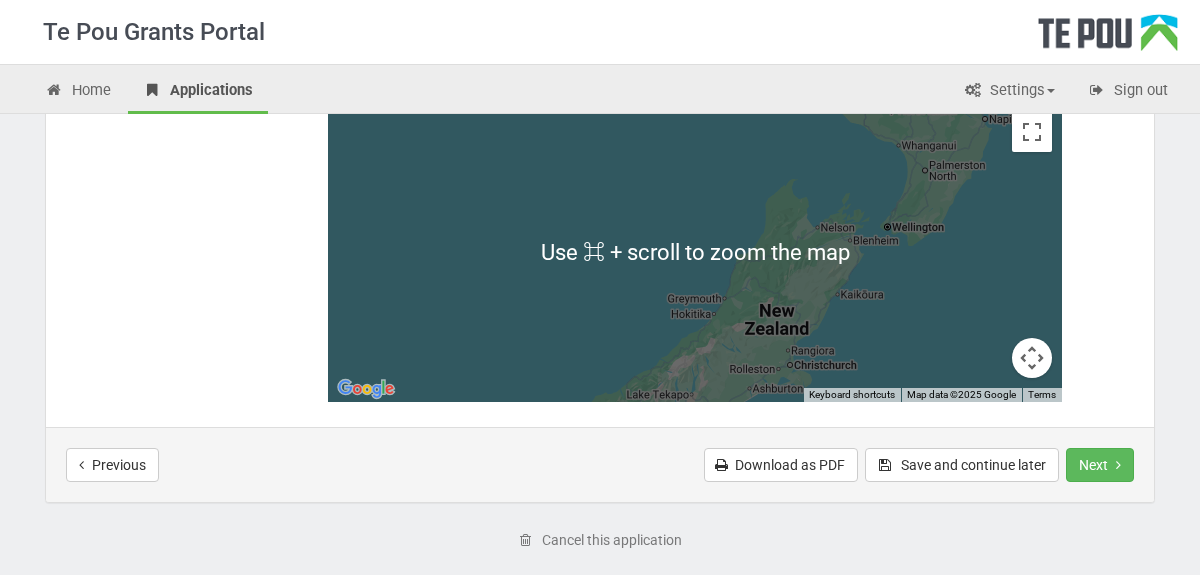 scroll, scrollTop: 1061, scrollLeft: 0, axis: vertical 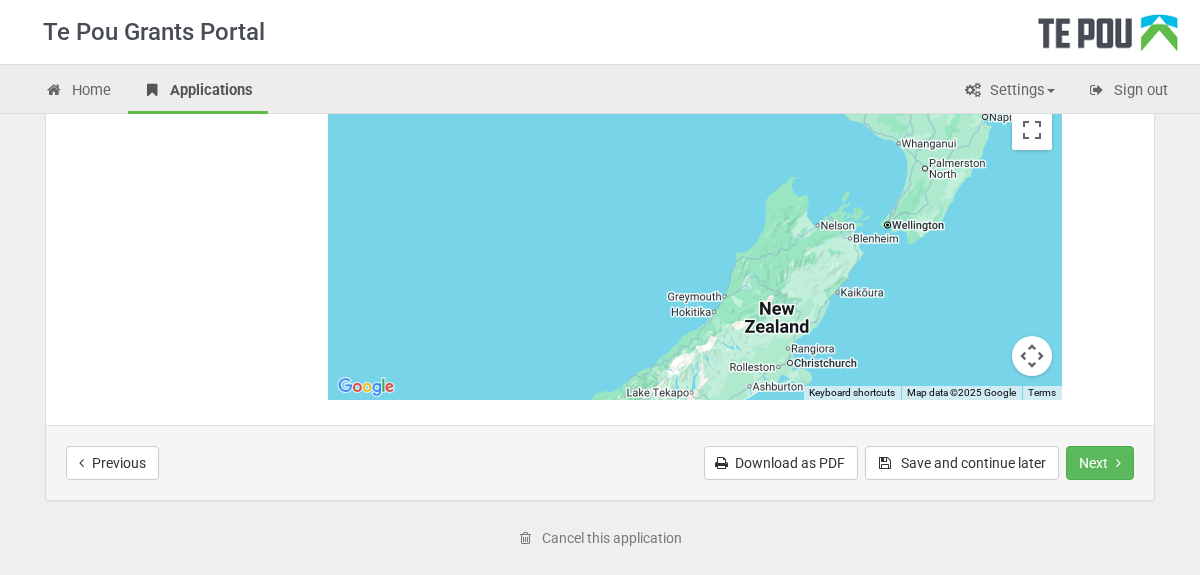 type on "Addictions Services, [CAMPUS], Upper, [STREET], [CITY] South, [CITY] [POSTALCODE]" 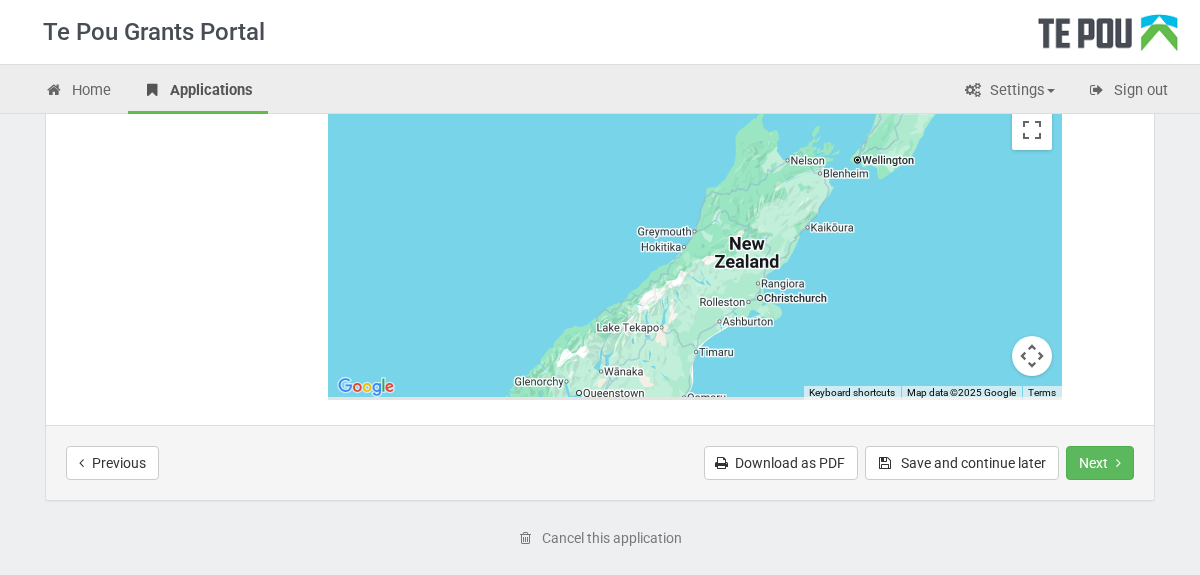 drag, startPoint x: 754, startPoint y: 295, endPoint x: 721, endPoint y: 230, distance: 72.89719 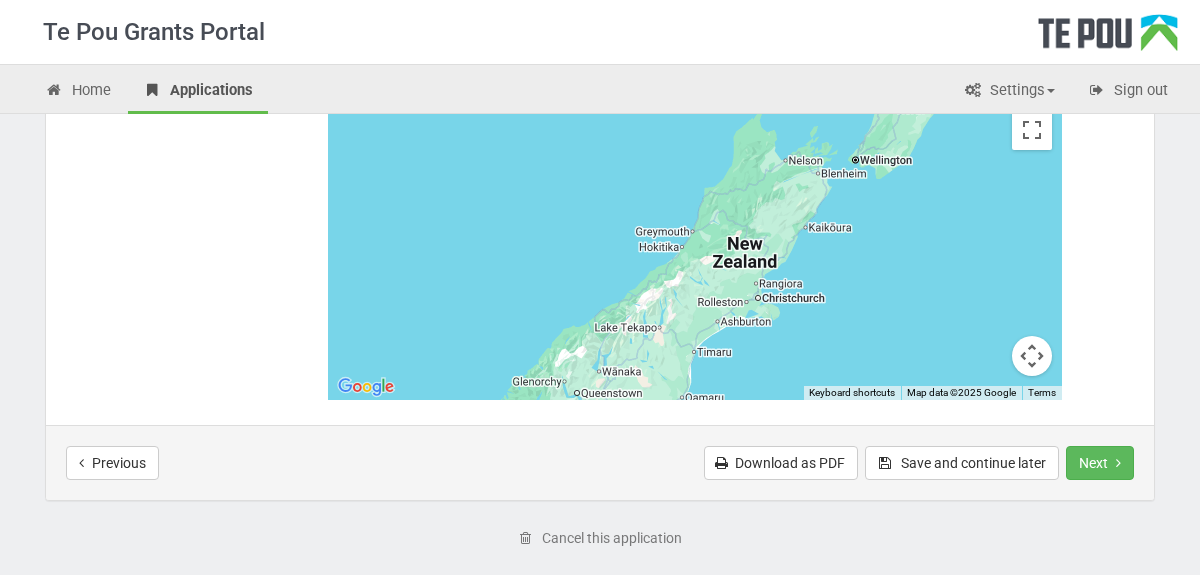 click on "To navigate, press the arrow keys." at bounding box center (695, 250) 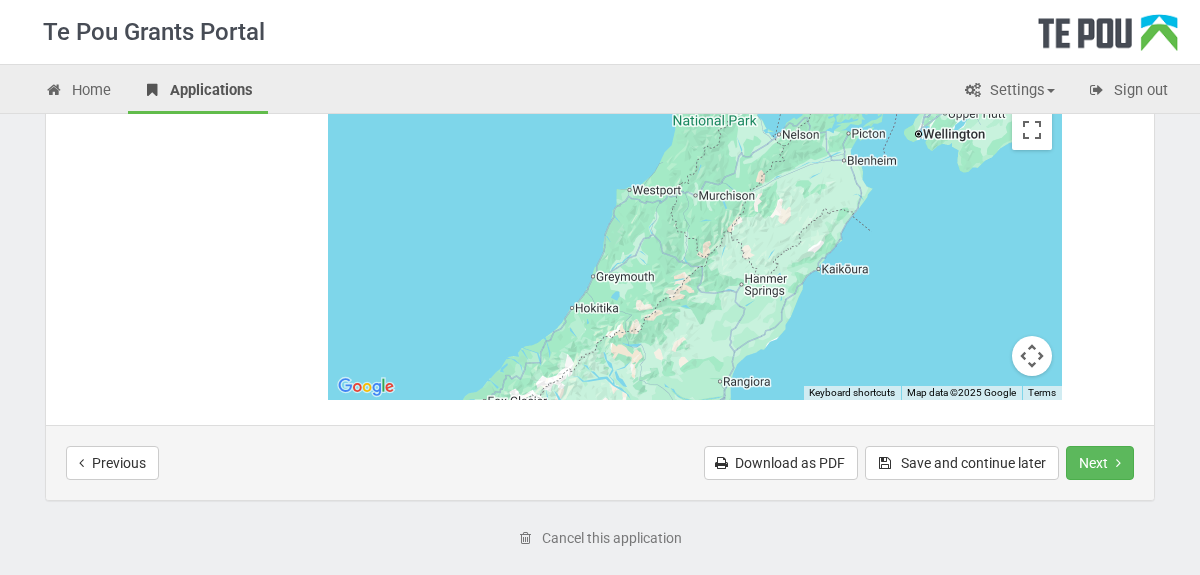 drag, startPoint x: 803, startPoint y: 238, endPoint x: 768, endPoint y: 349, distance: 116.38728 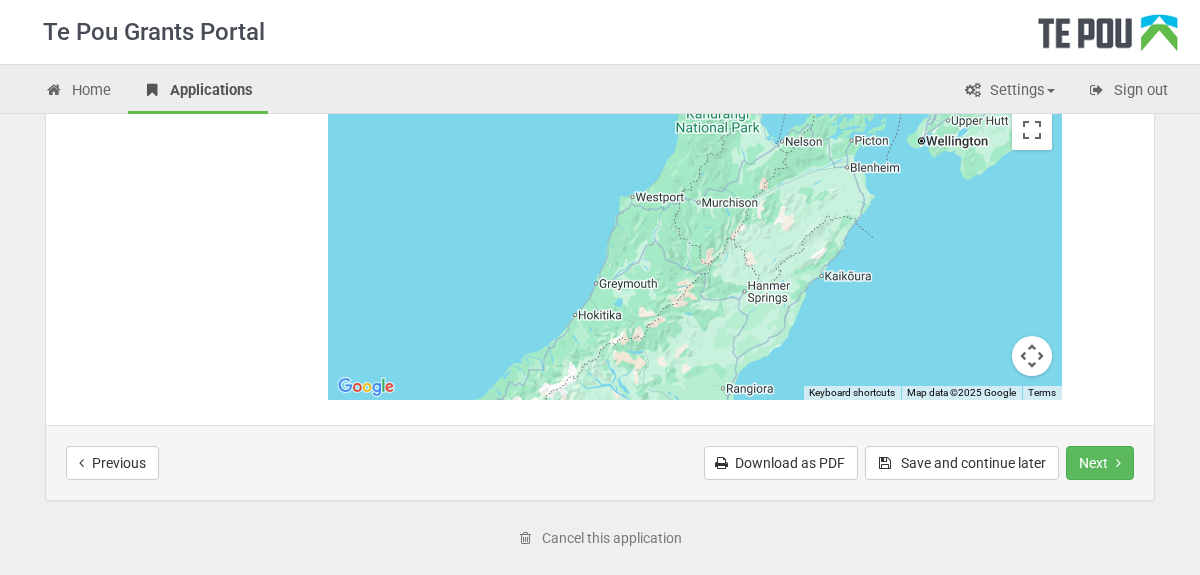 drag, startPoint x: 784, startPoint y: 258, endPoint x: 787, endPoint y: 276, distance: 18.248287 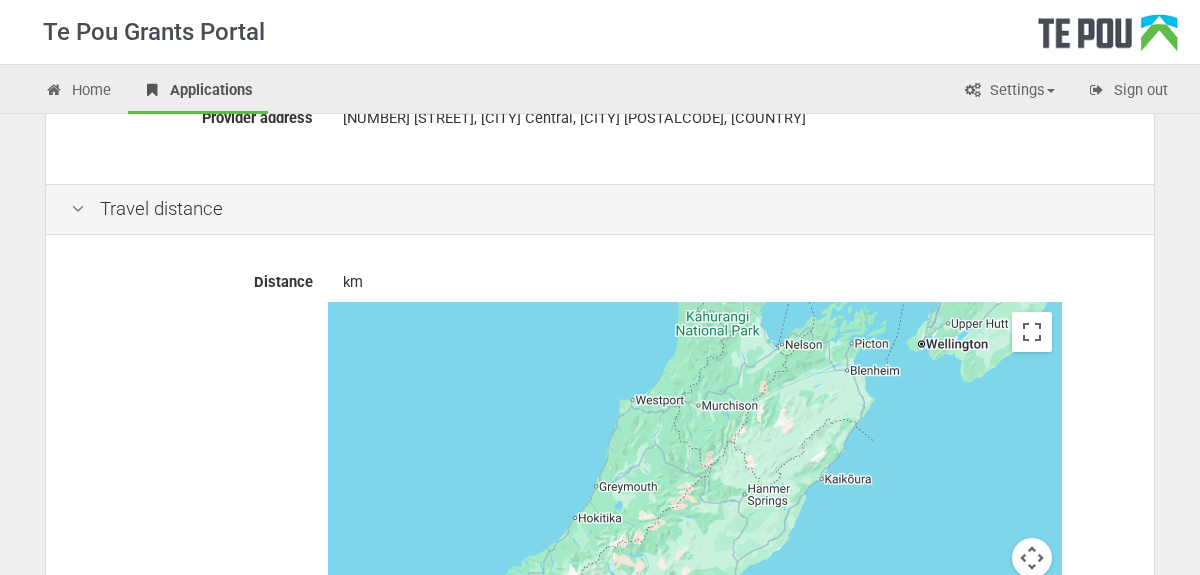 scroll, scrollTop: 848, scrollLeft: 0, axis: vertical 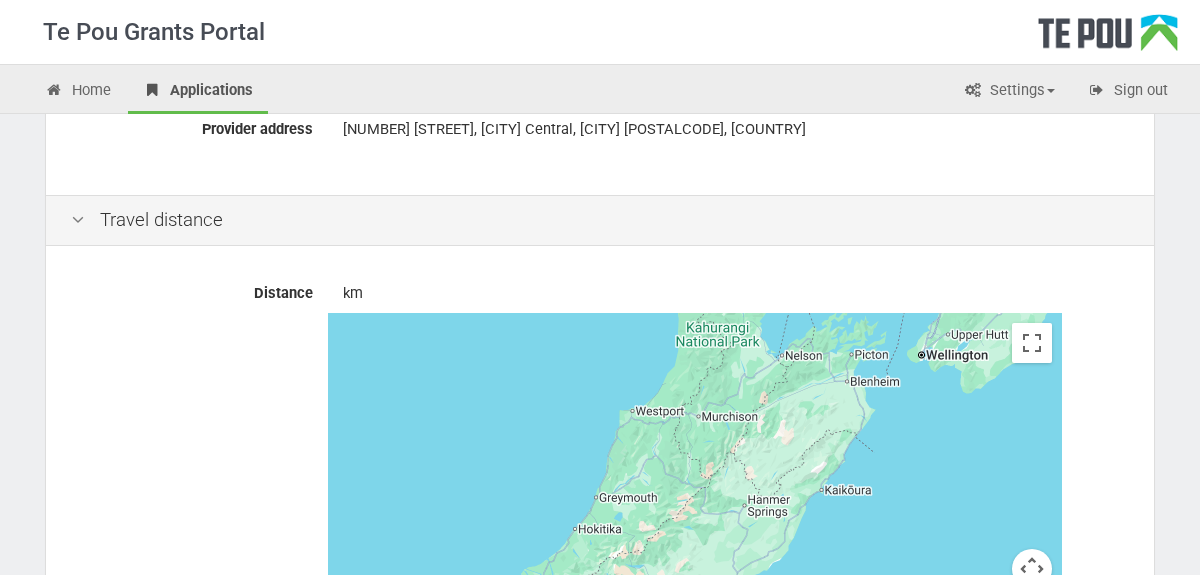 click on "km" at bounding box center (736, 293) 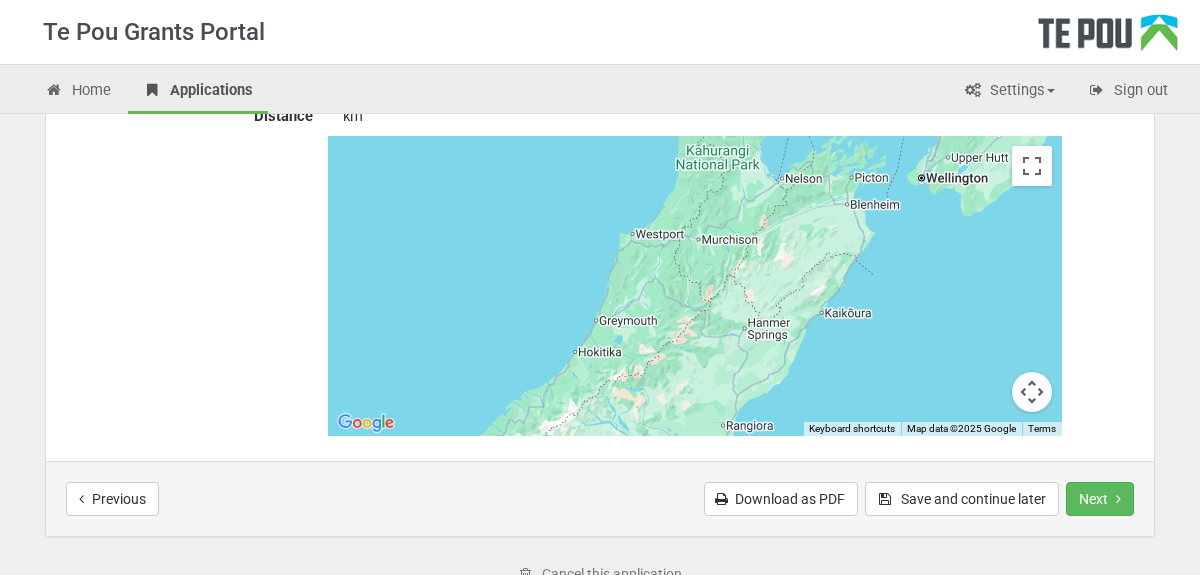 scroll, scrollTop: 1031, scrollLeft: 0, axis: vertical 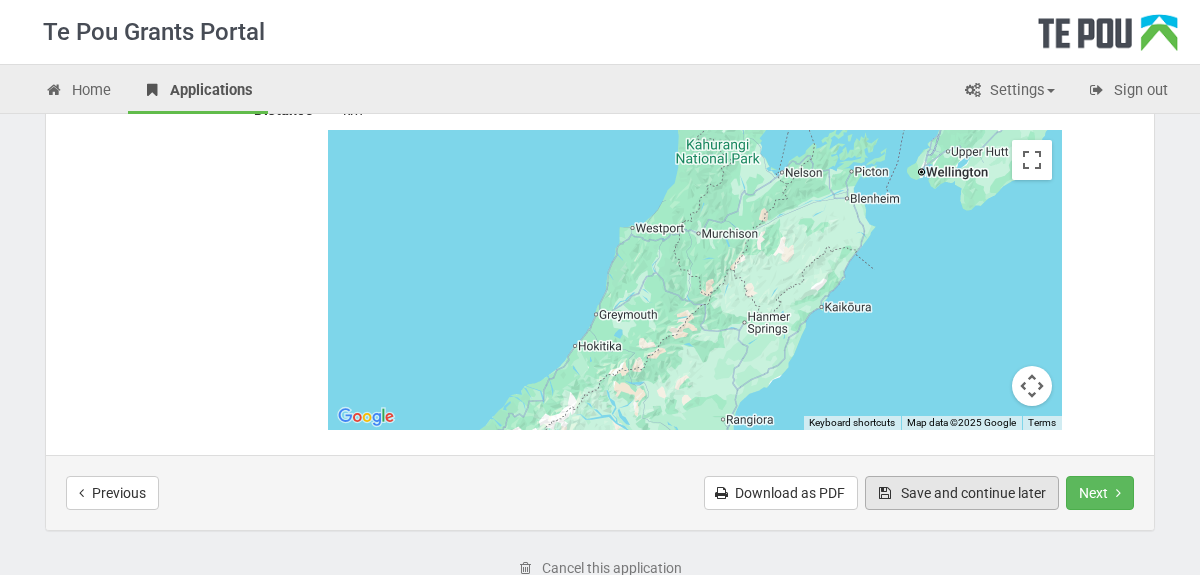 click on "Save and continue later" at bounding box center (962, 493) 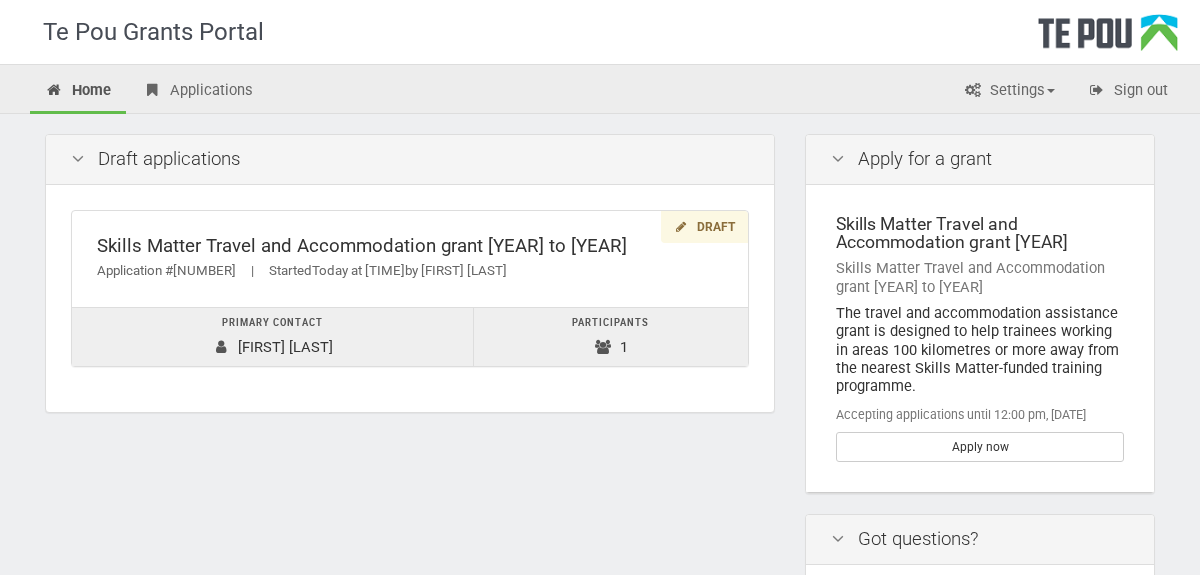 scroll, scrollTop: 0, scrollLeft: 0, axis: both 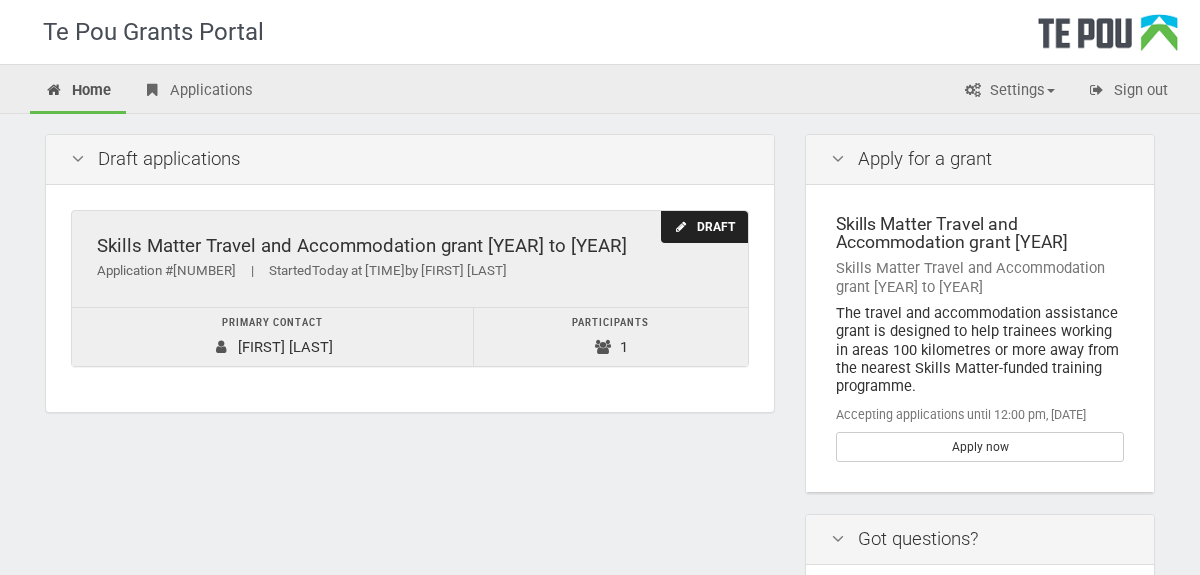 click on "Draft" at bounding box center (704, 227) 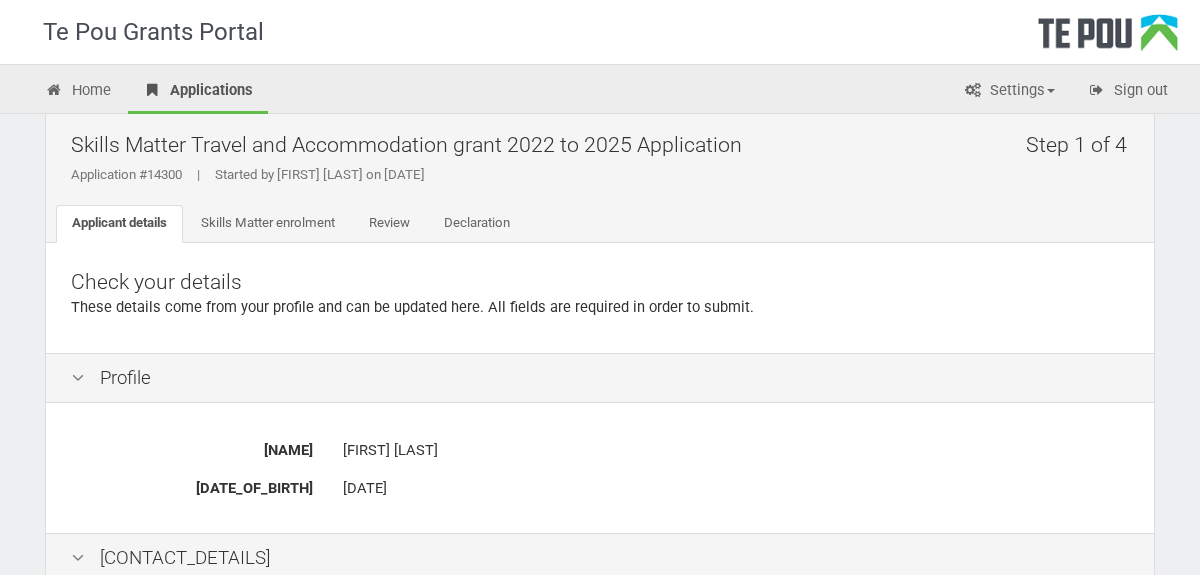 scroll, scrollTop: 0, scrollLeft: 0, axis: both 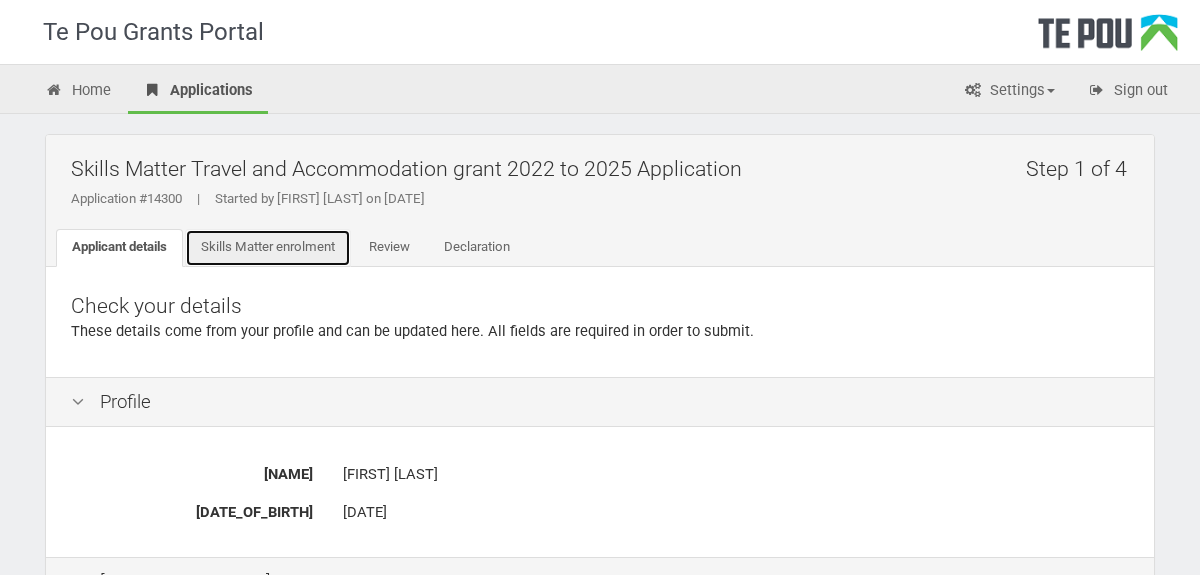 click on "Skills Matter enrolment" at bounding box center [268, 248] 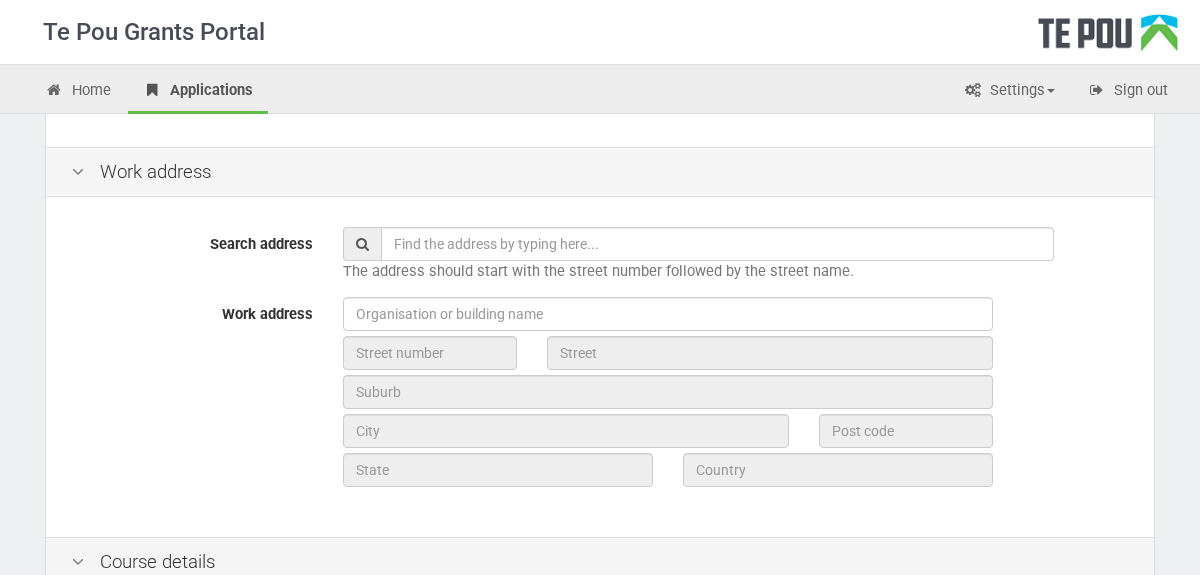 scroll, scrollTop: 226, scrollLeft: 0, axis: vertical 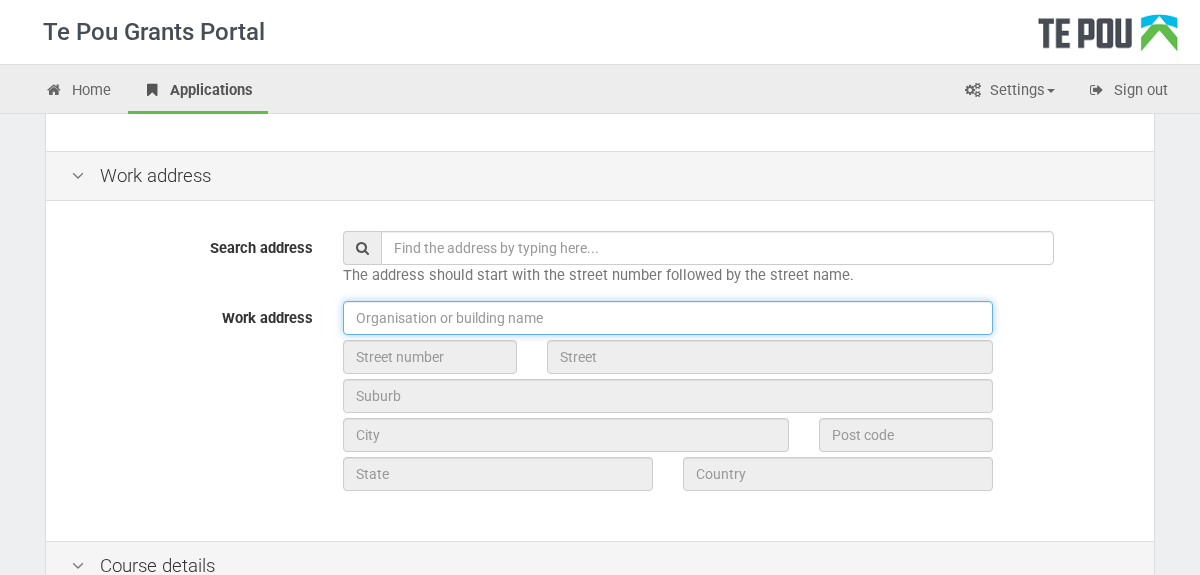 click at bounding box center (668, 318) 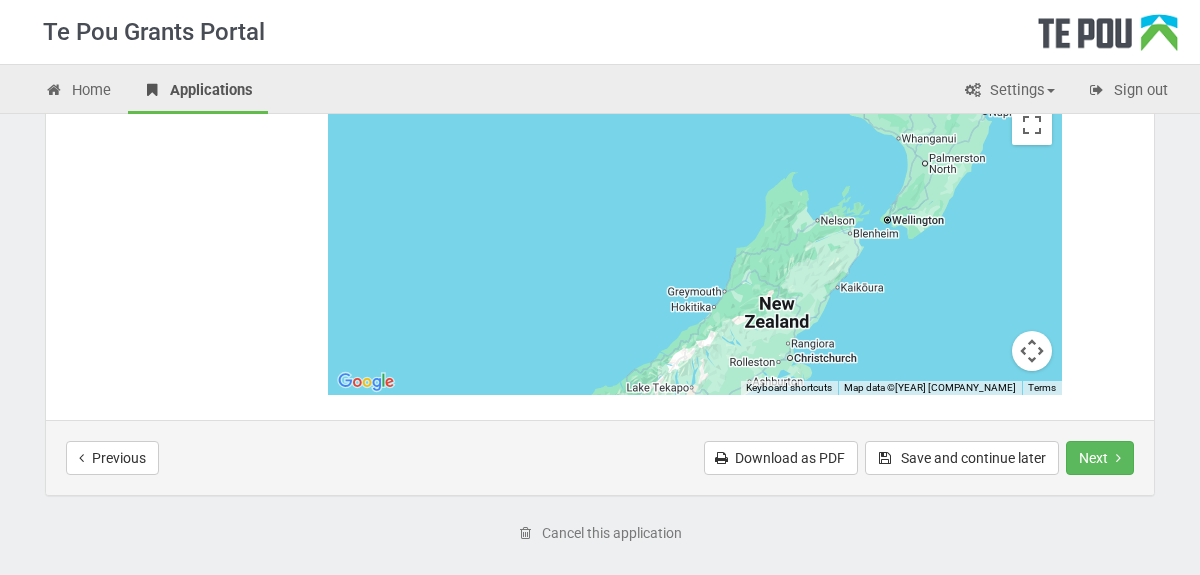 scroll, scrollTop: 1061, scrollLeft: 0, axis: vertical 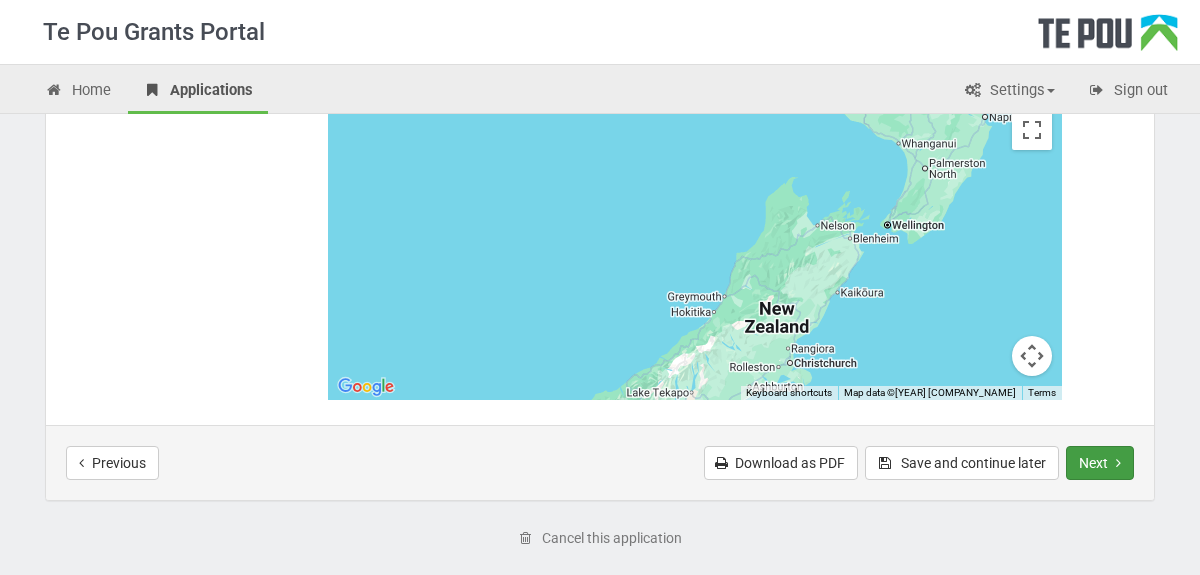 click on "Next" at bounding box center (1100, 463) 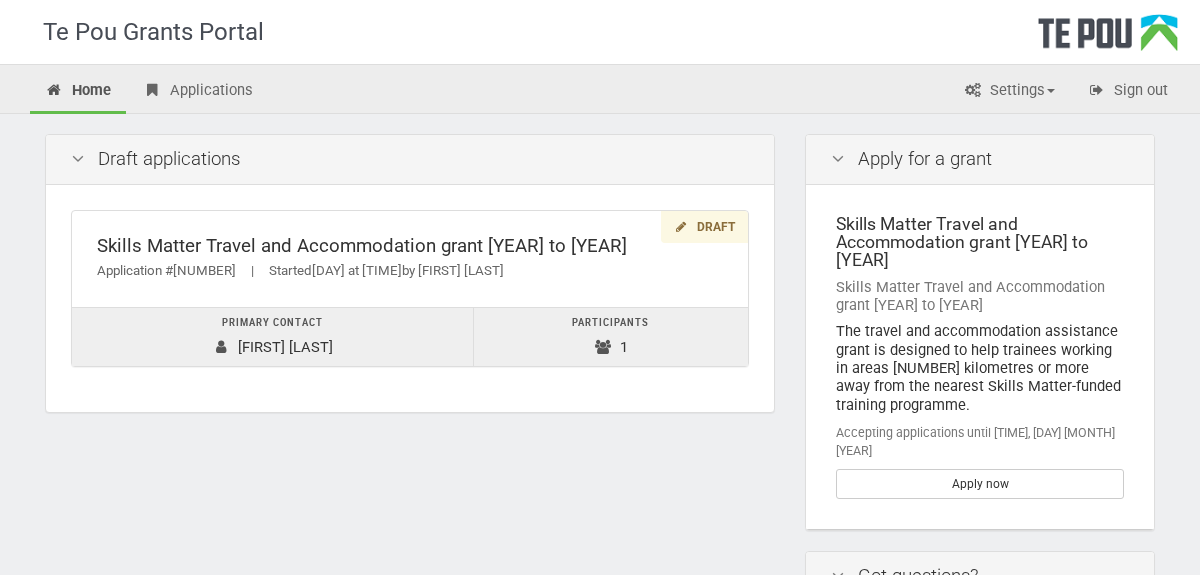scroll, scrollTop: 0, scrollLeft: 0, axis: both 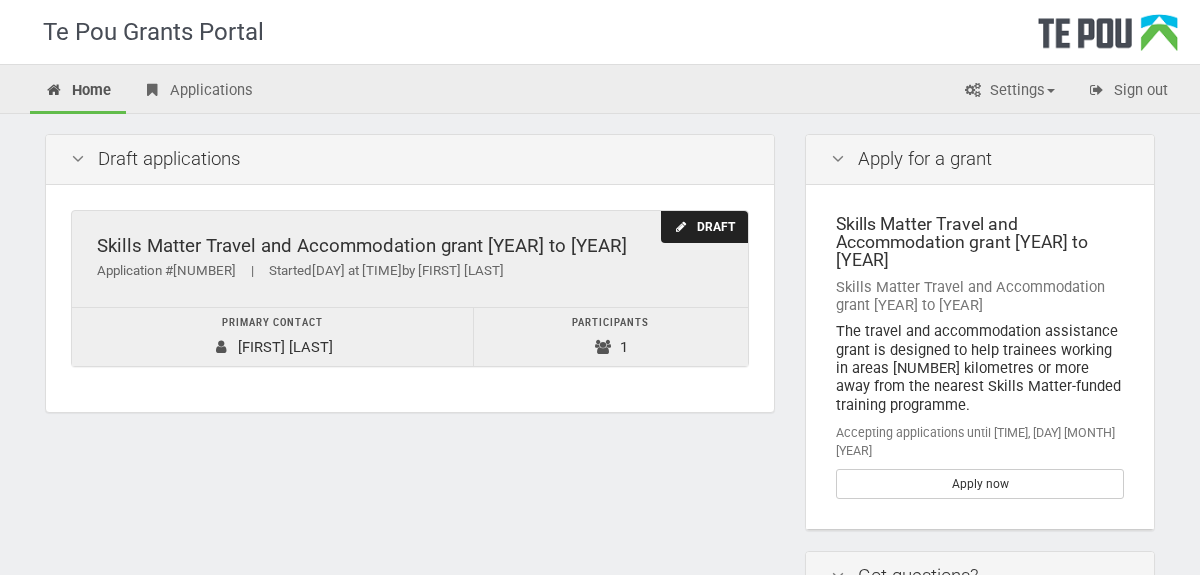 click on "Draft" at bounding box center (704, 227) 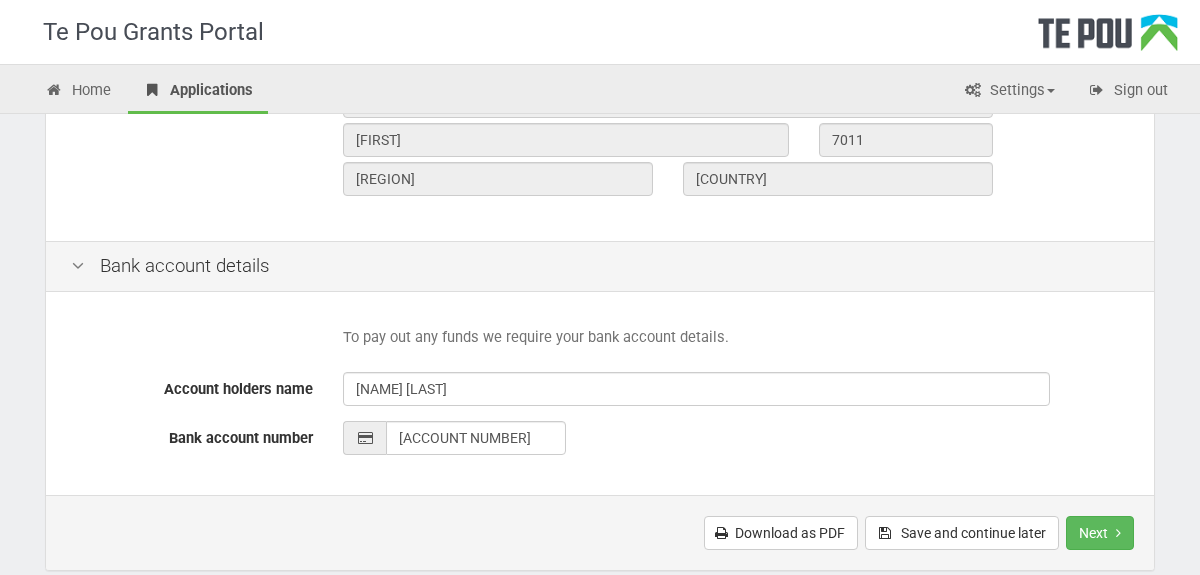 scroll, scrollTop: 860, scrollLeft: 0, axis: vertical 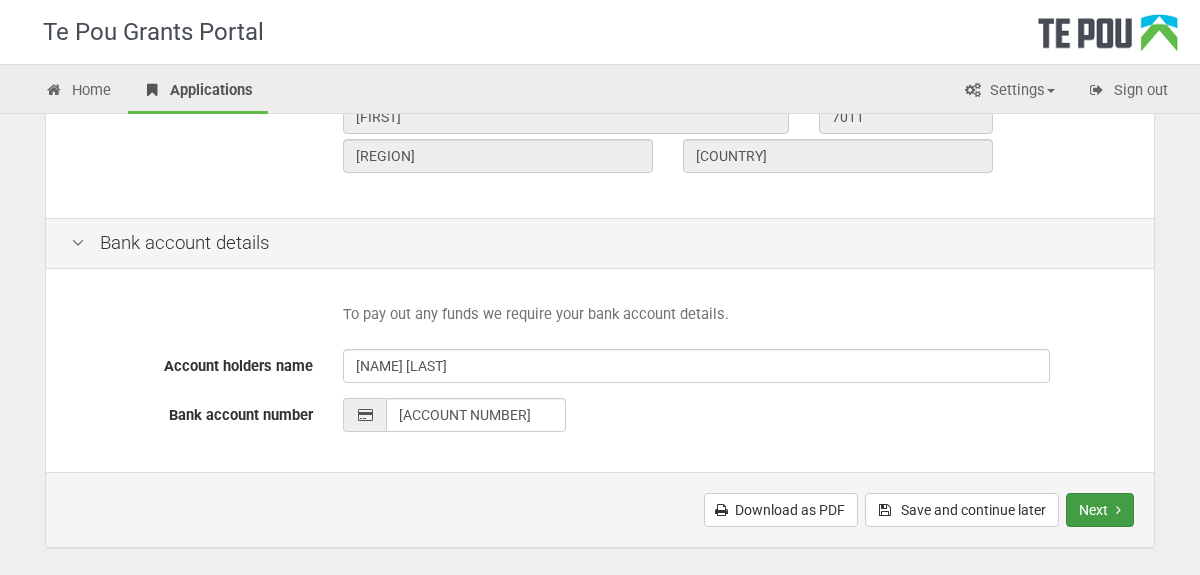 click on "Next" at bounding box center [1100, 510] 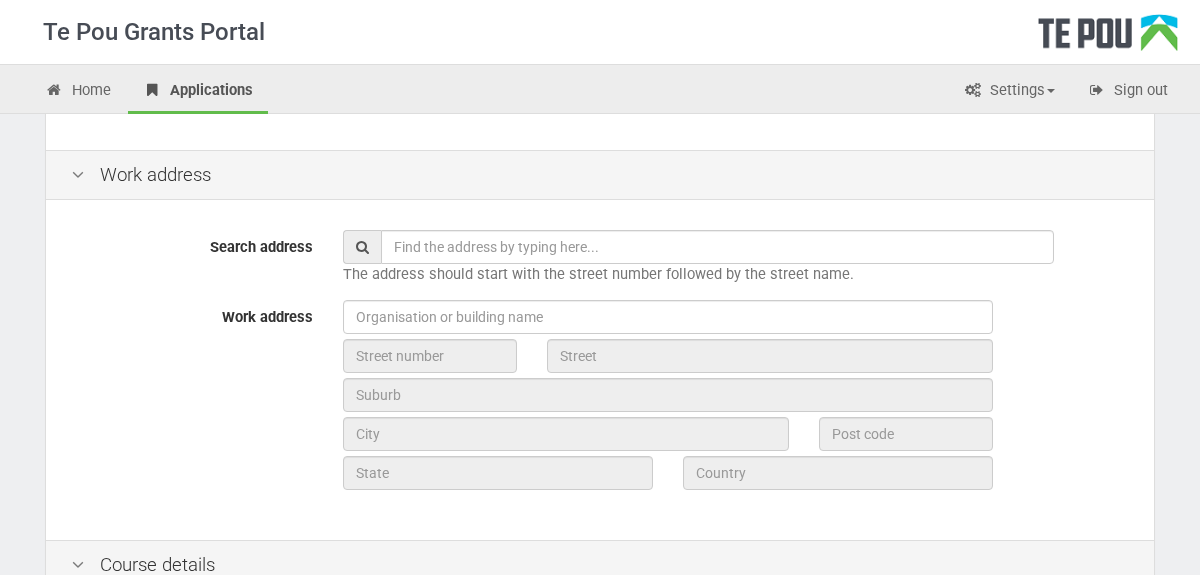 scroll, scrollTop: 230, scrollLeft: 0, axis: vertical 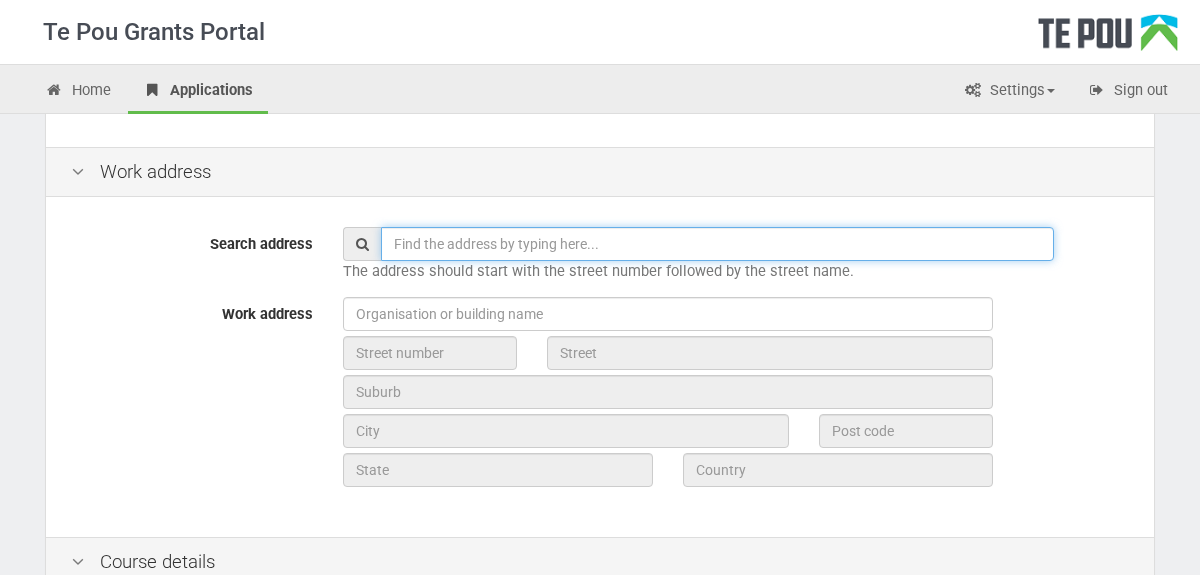 click at bounding box center [717, 244] 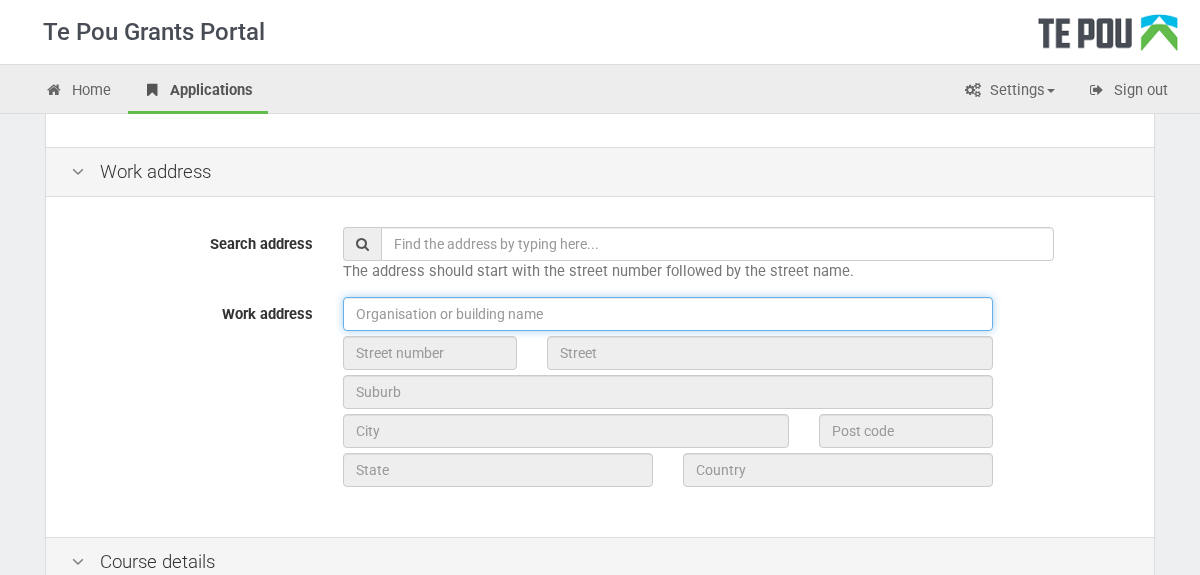 click at bounding box center [668, 314] 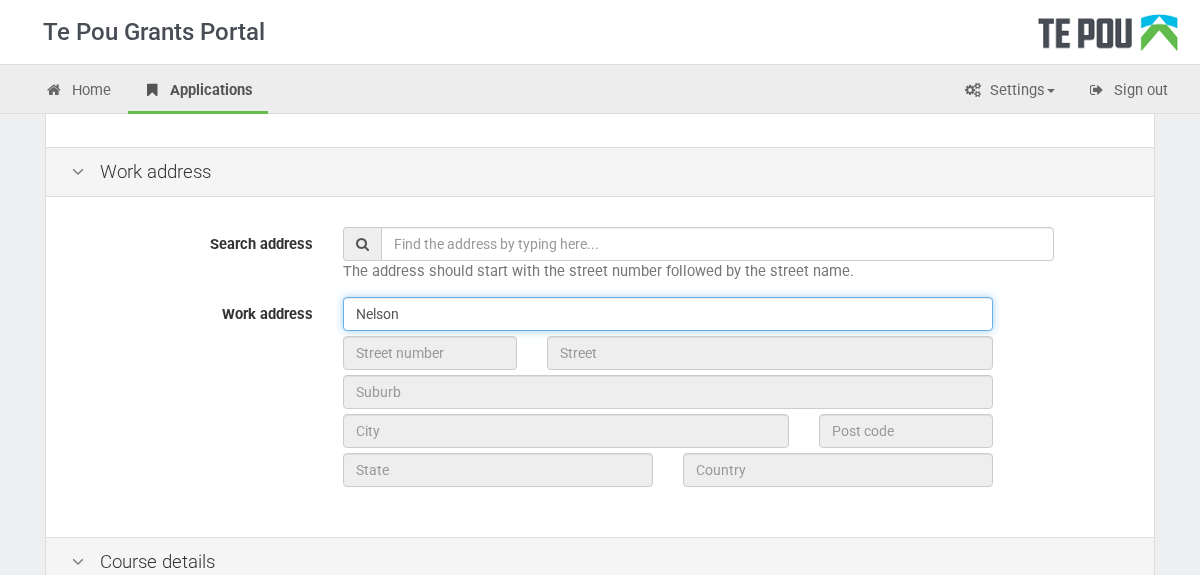 type on "Nelson" 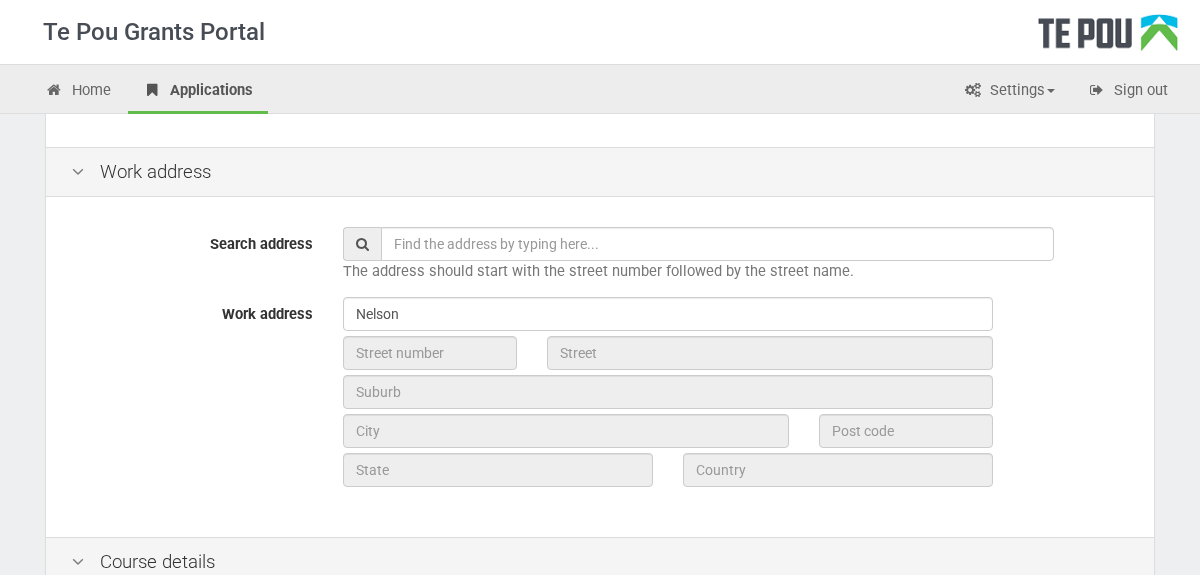 click on "Work address
Nelson" at bounding box center [600, 397] 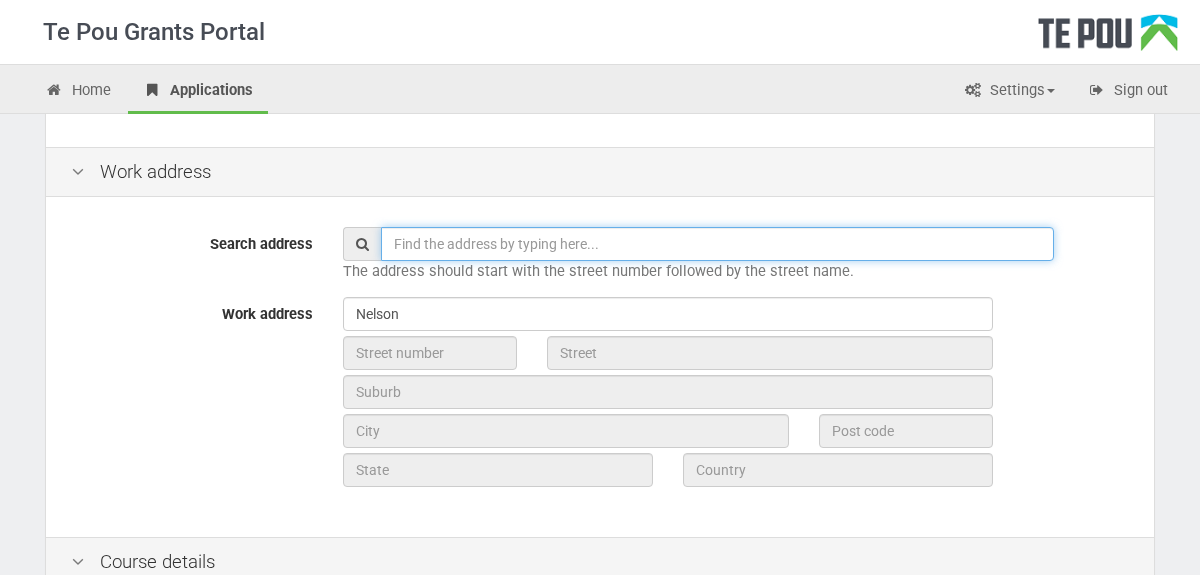 click at bounding box center [717, 244] 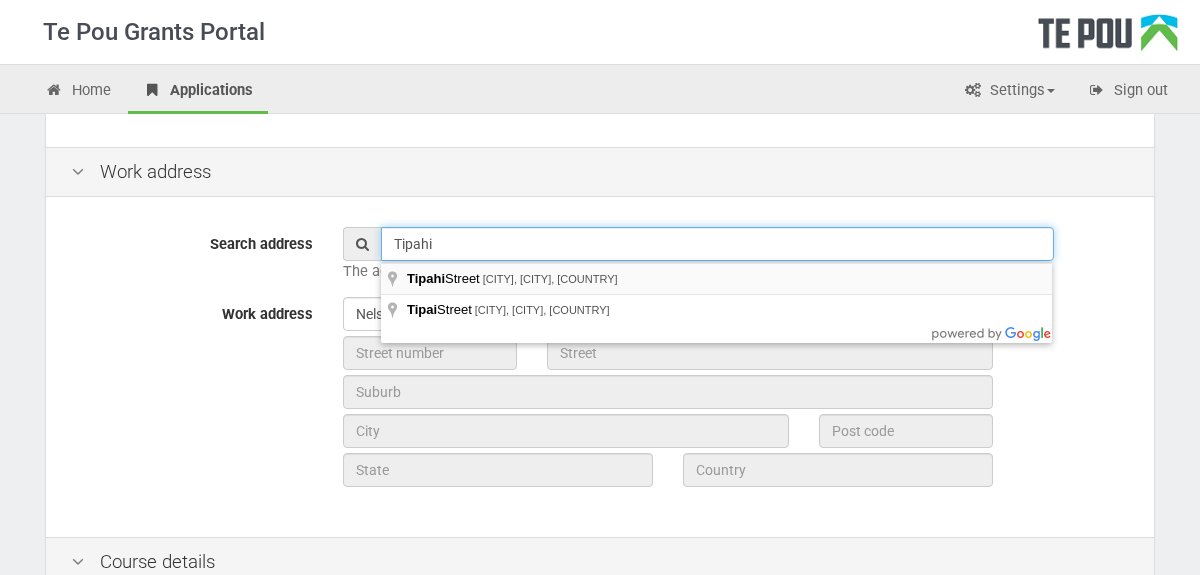 type on "Tipahi" 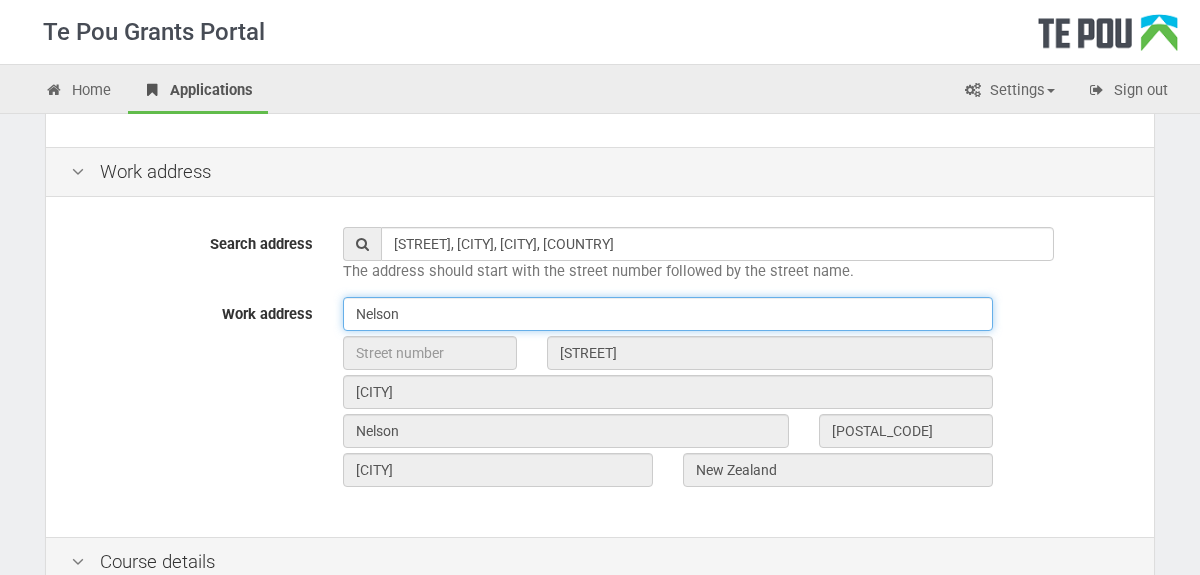 click on "Nelson" at bounding box center [668, 314] 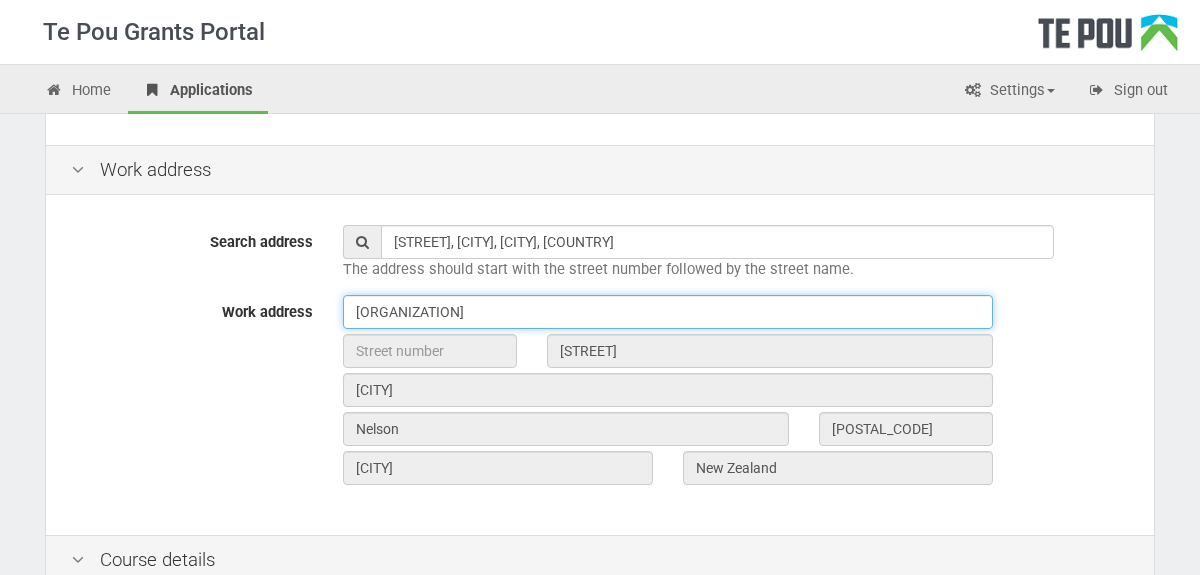 scroll, scrollTop: 236, scrollLeft: 0, axis: vertical 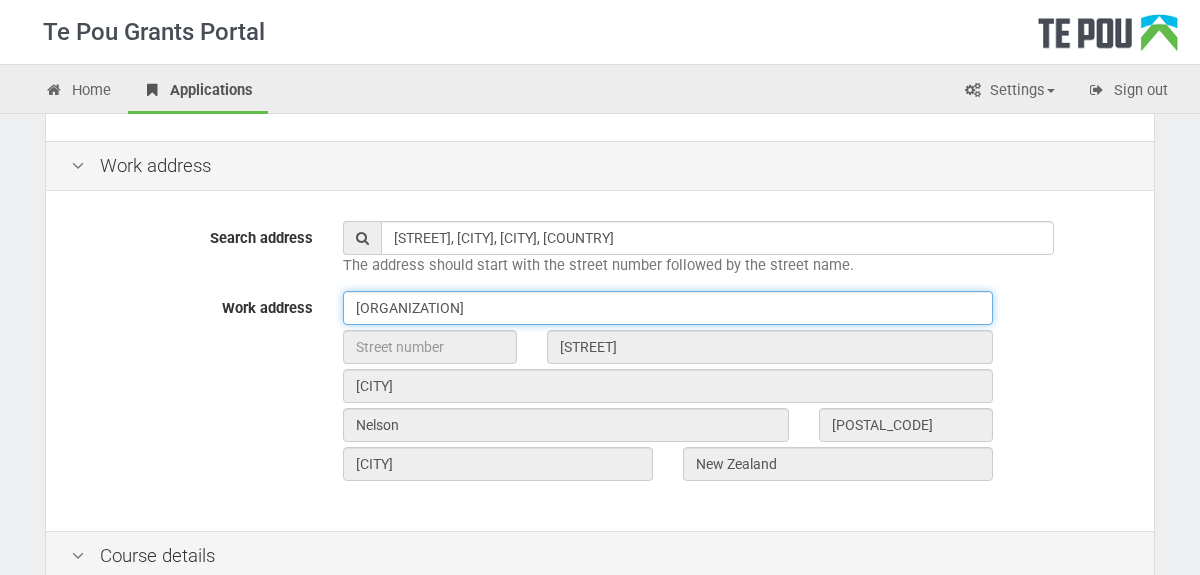 type on "Nelson Addictions Services" 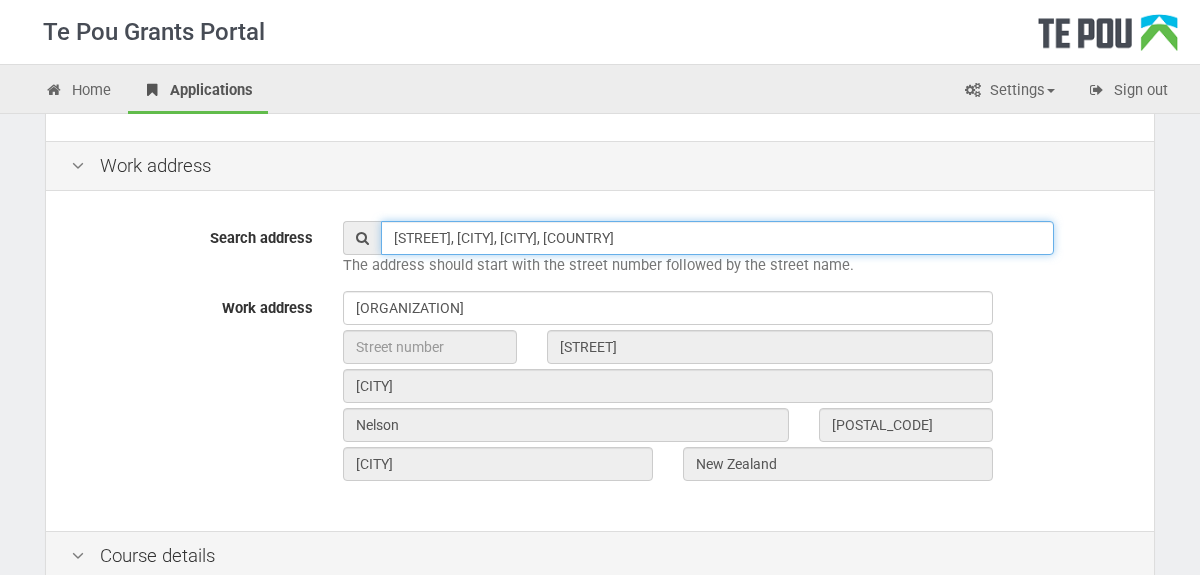 click on "Tipahi Street, Nelson South, Nelson, New Zealand" at bounding box center [717, 238] 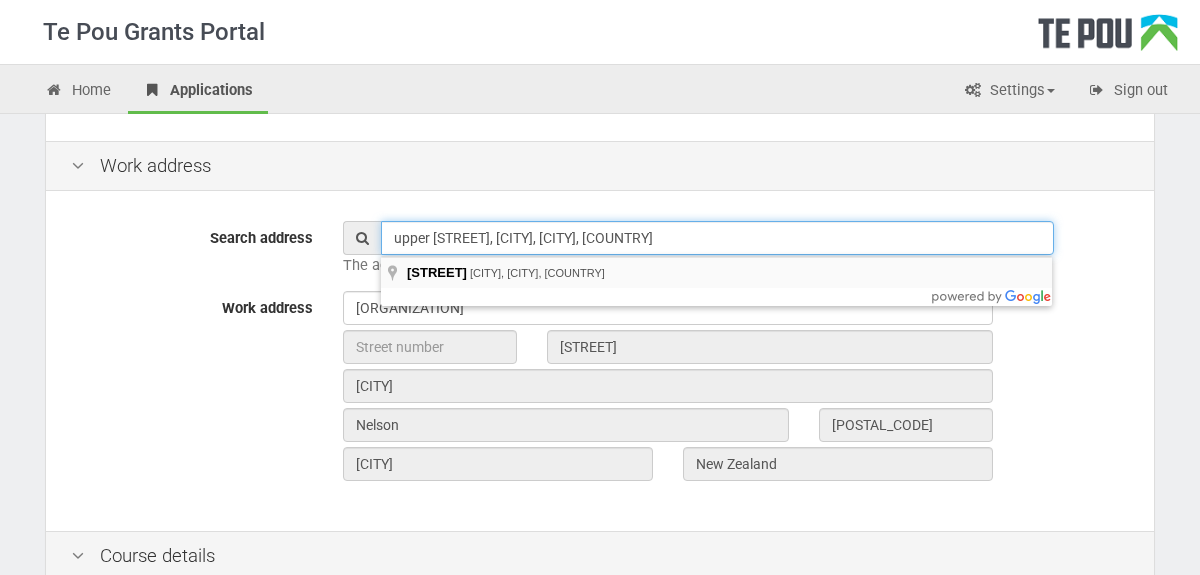 type on "upper Franklyn Street, Nelson South, Nelson, New Zealand" 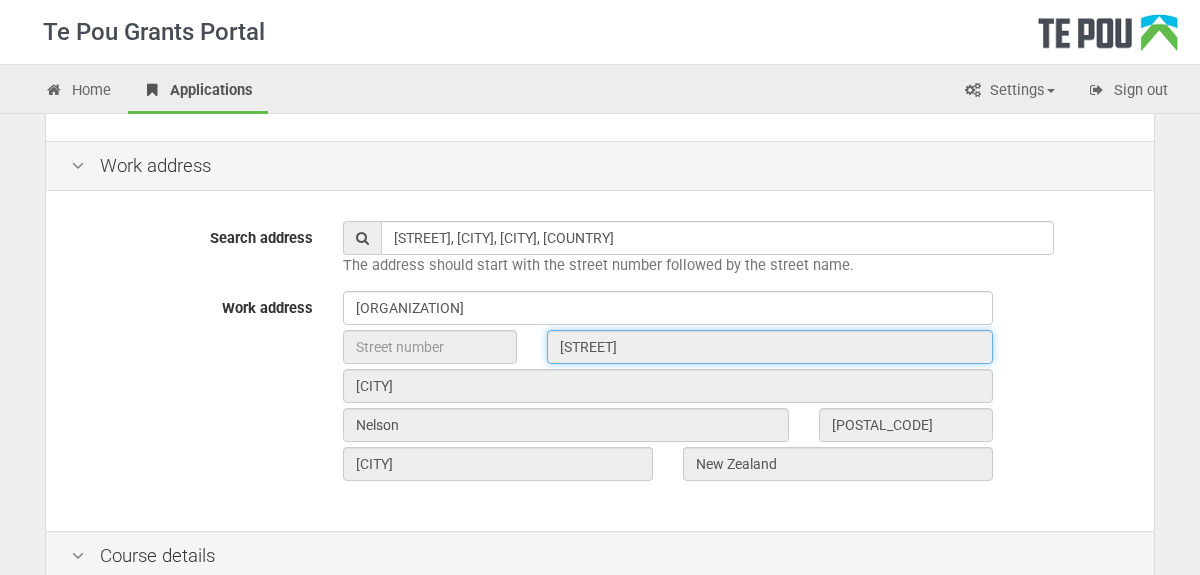 click on "Franklyn Street" at bounding box center [770, 347] 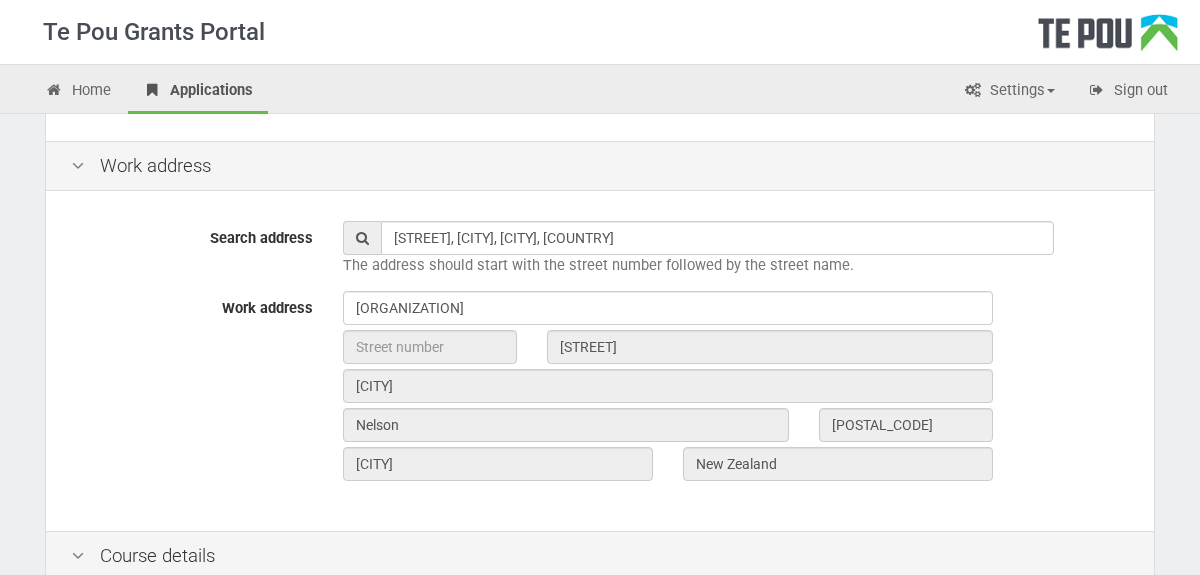 click on "Franklyn Street" at bounding box center [736, 349] 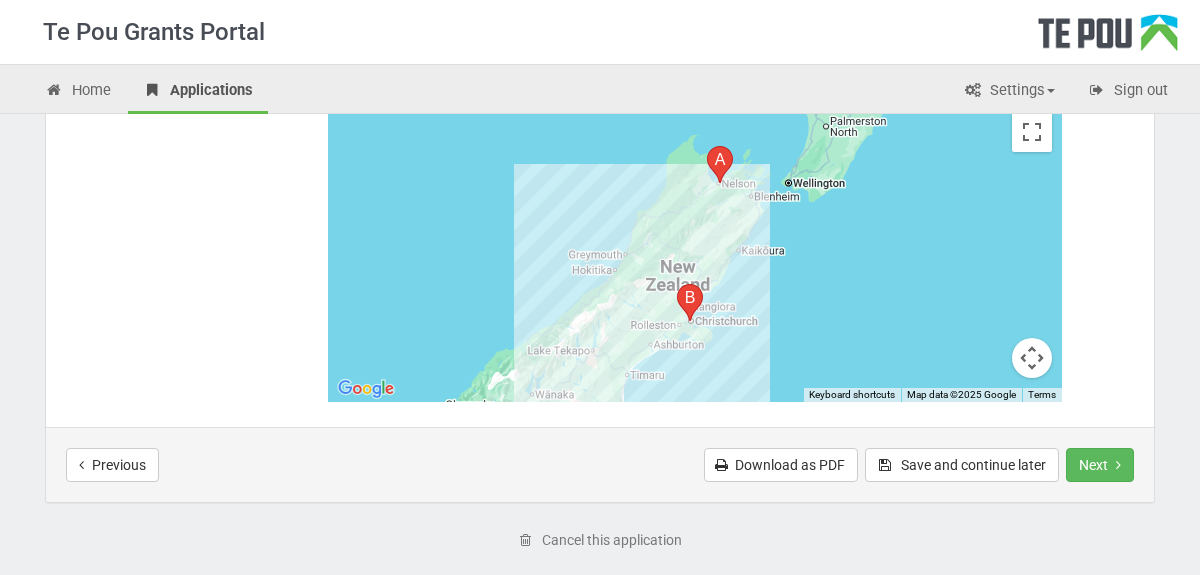 scroll, scrollTop: 1055, scrollLeft: 0, axis: vertical 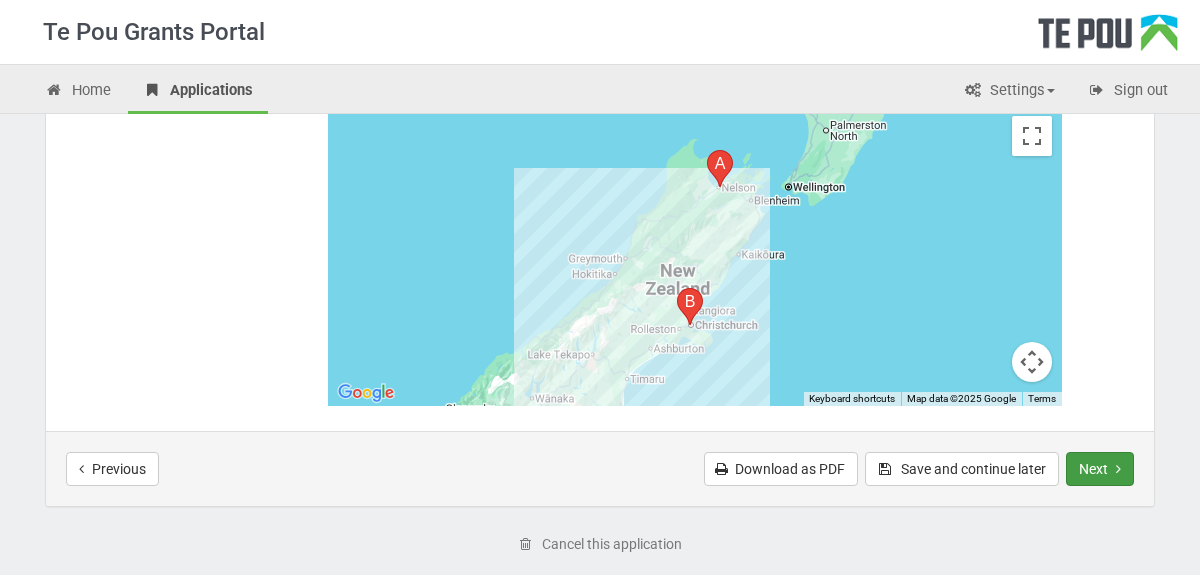 click on "Next" at bounding box center [1100, 469] 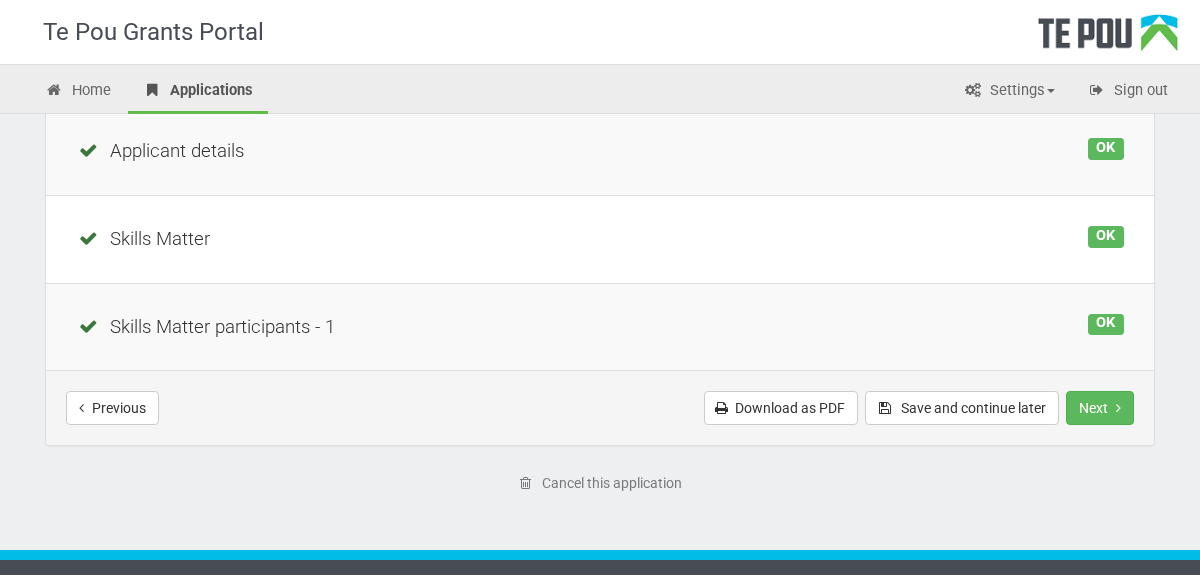 scroll, scrollTop: 292, scrollLeft: 0, axis: vertical 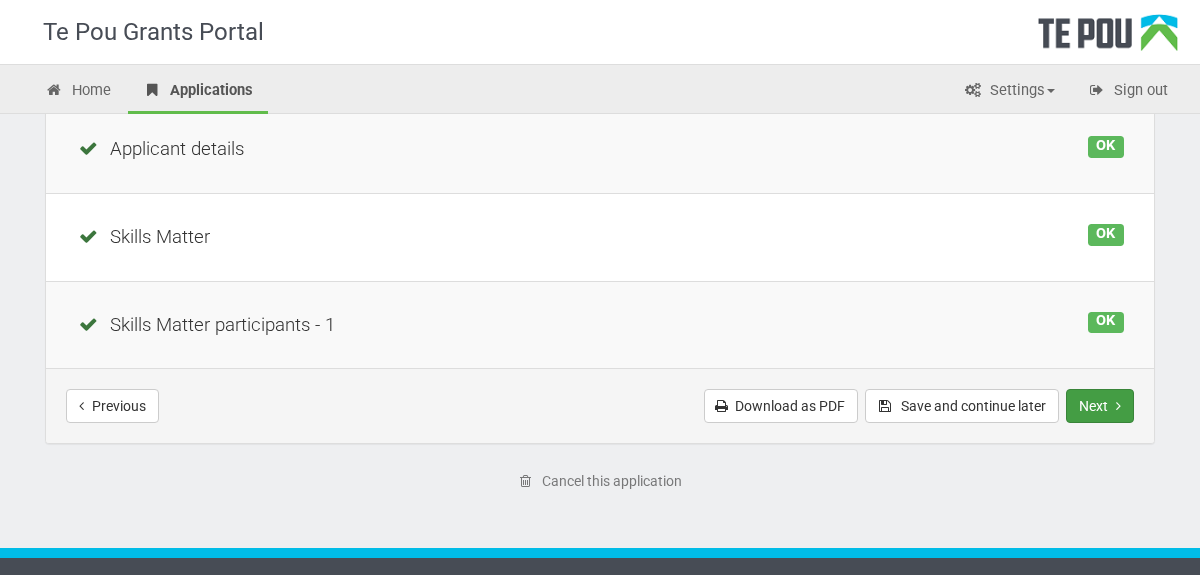 click at bounding box center [1118, 406] 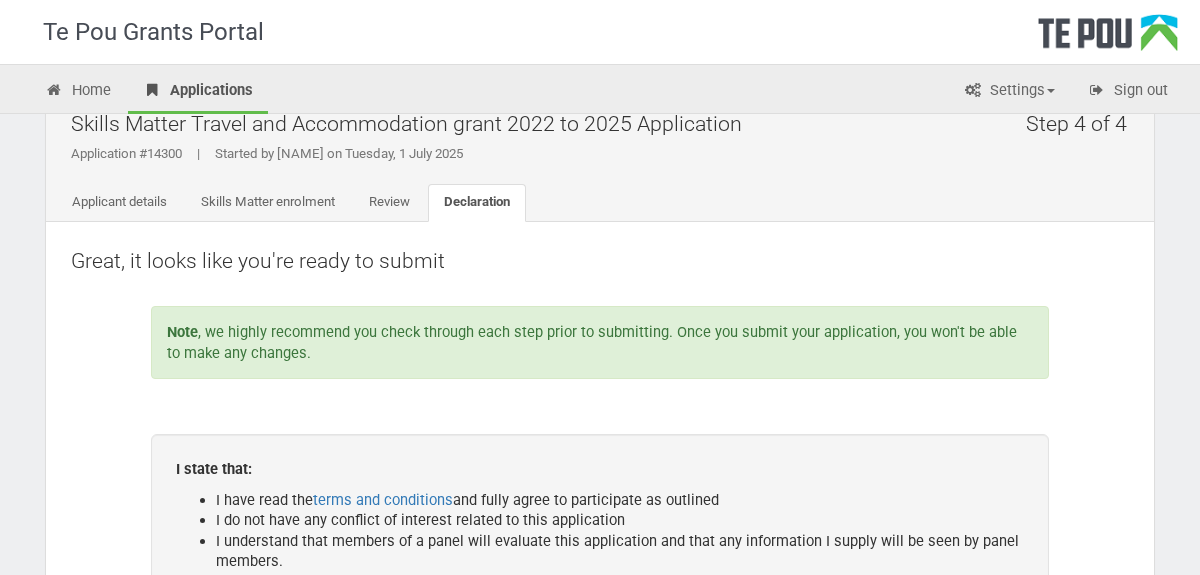 scroll, scrollTop: 0, scrollLeft: 0, axis: both 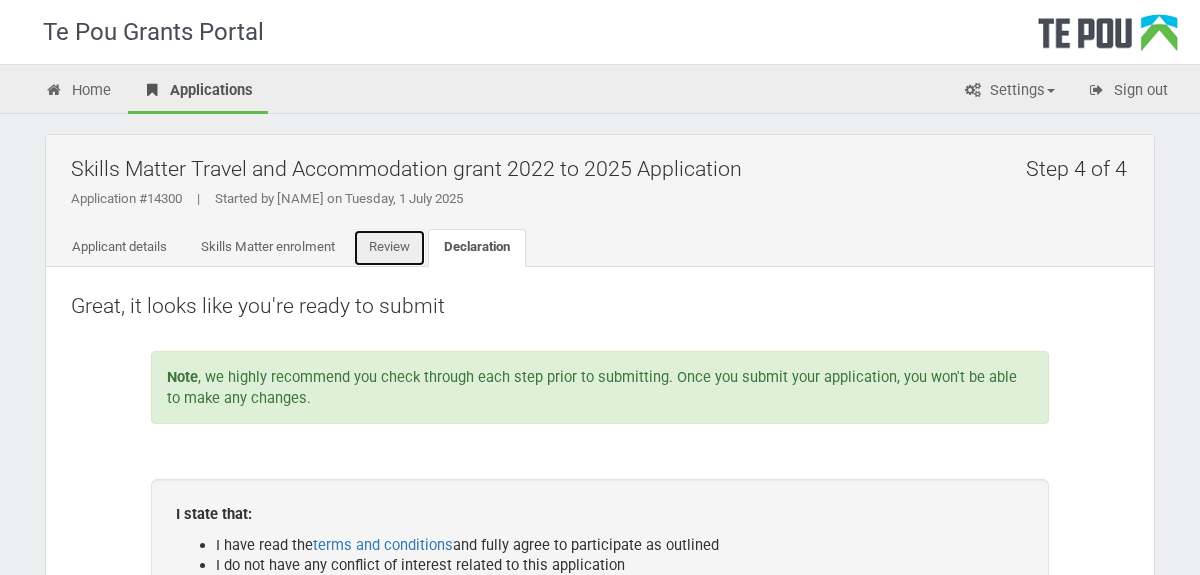 click on "Review" at bounding box center (389, 248) 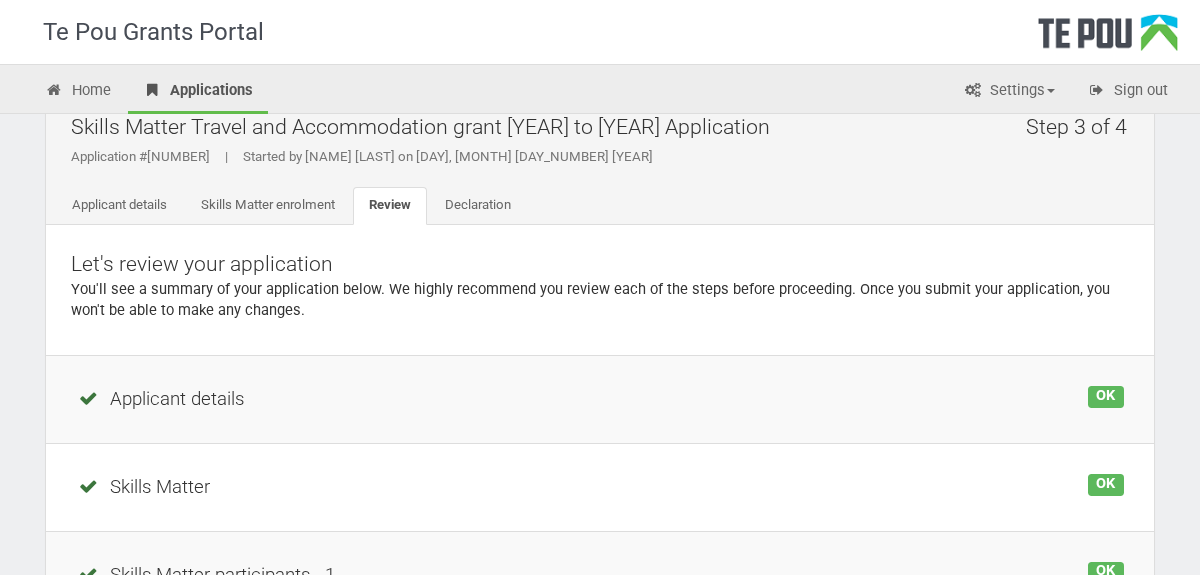 scroll, scrollTop: 39, scrollLeft: 0, axis: vertical 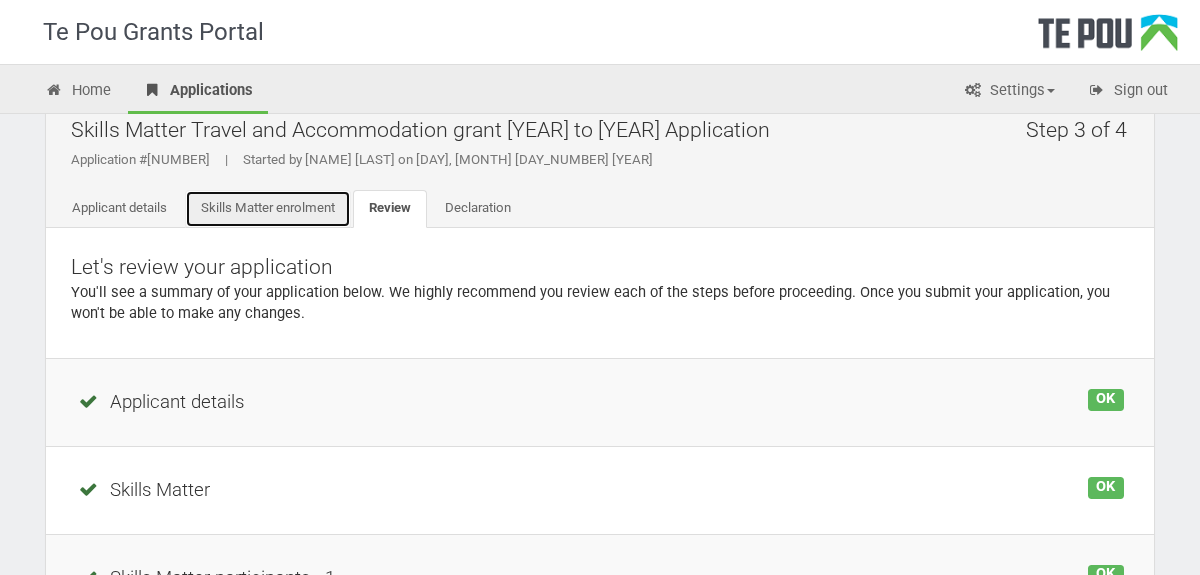 click on "Skills Matter enrolment" at bounding box center [268, 209] 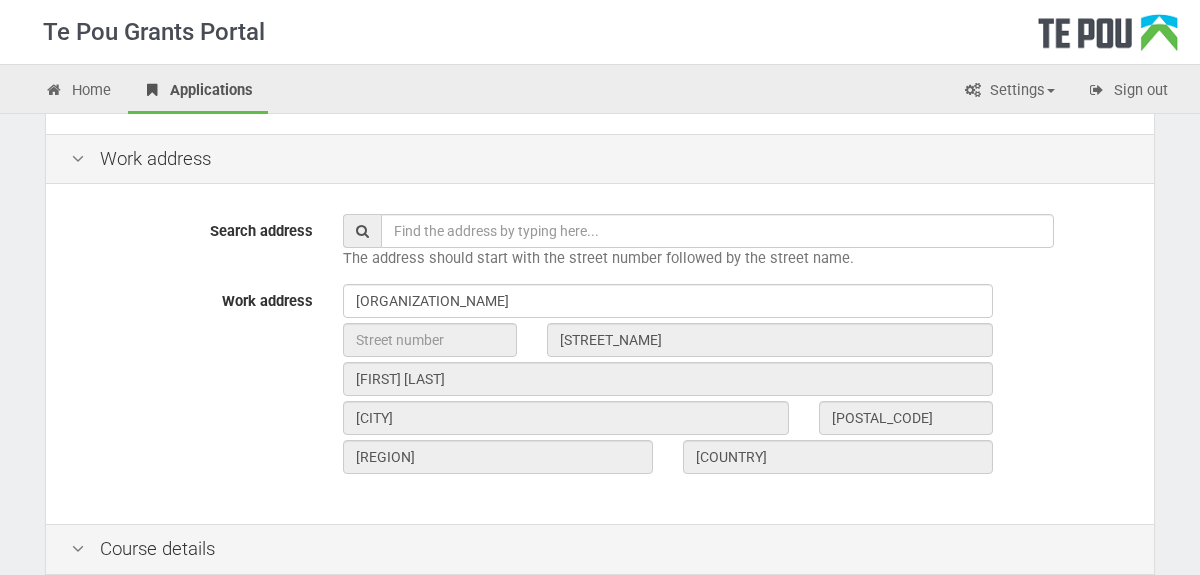 scroll, scrollTop: 236, scrollLeft: 0, axis: vertical 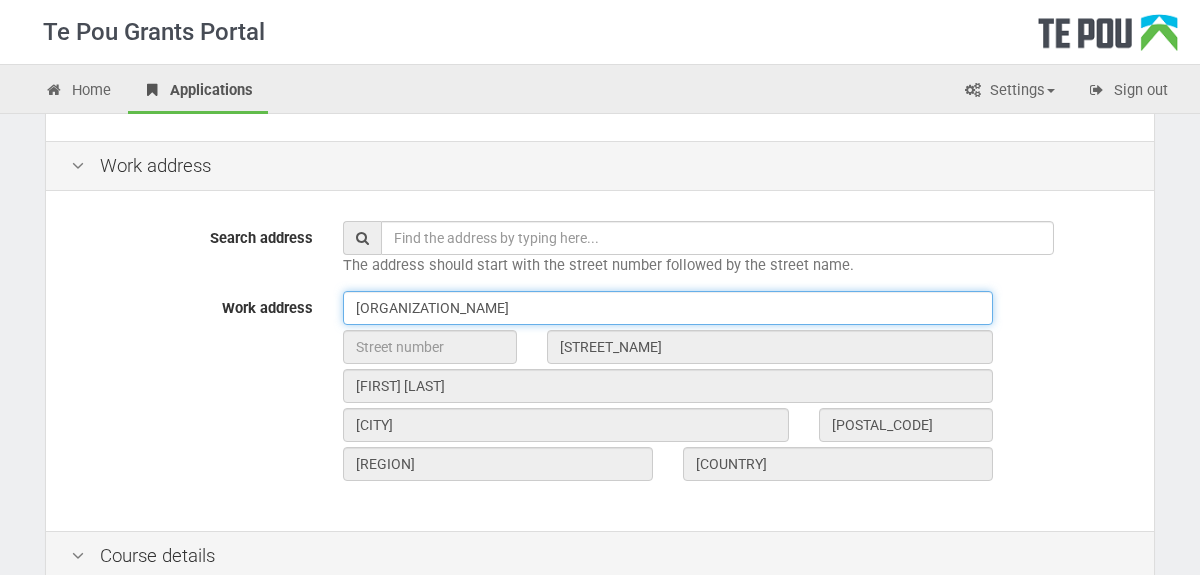 drag, startPoint x: 403, startPoint y: 309, endPoint x: 322, endPoint y: 318, distance: 81.49847 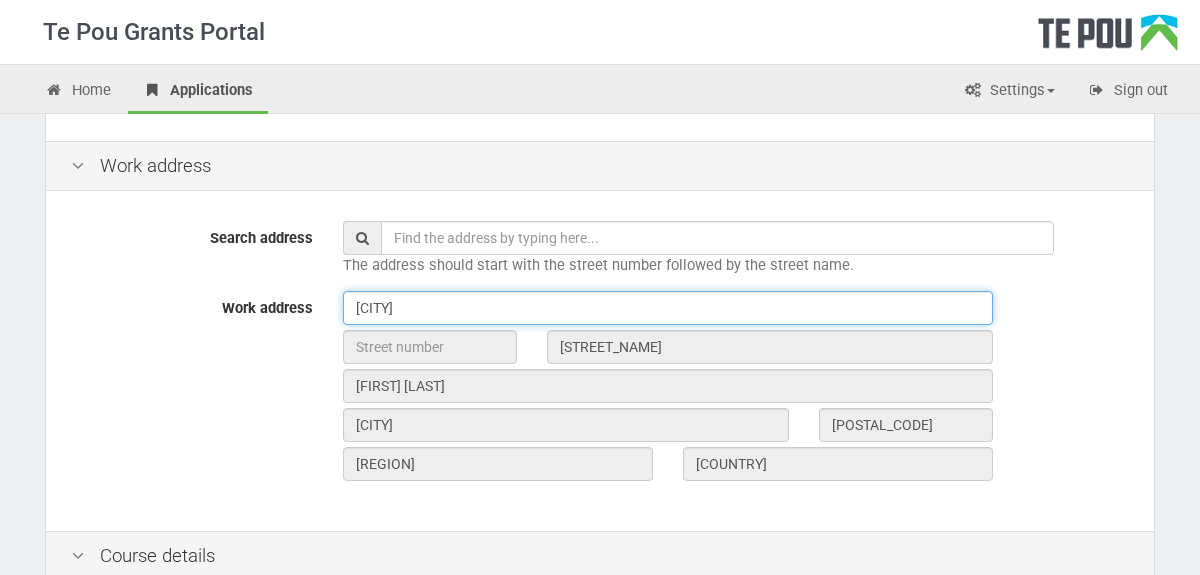 type on "Nelson Addictions Services" 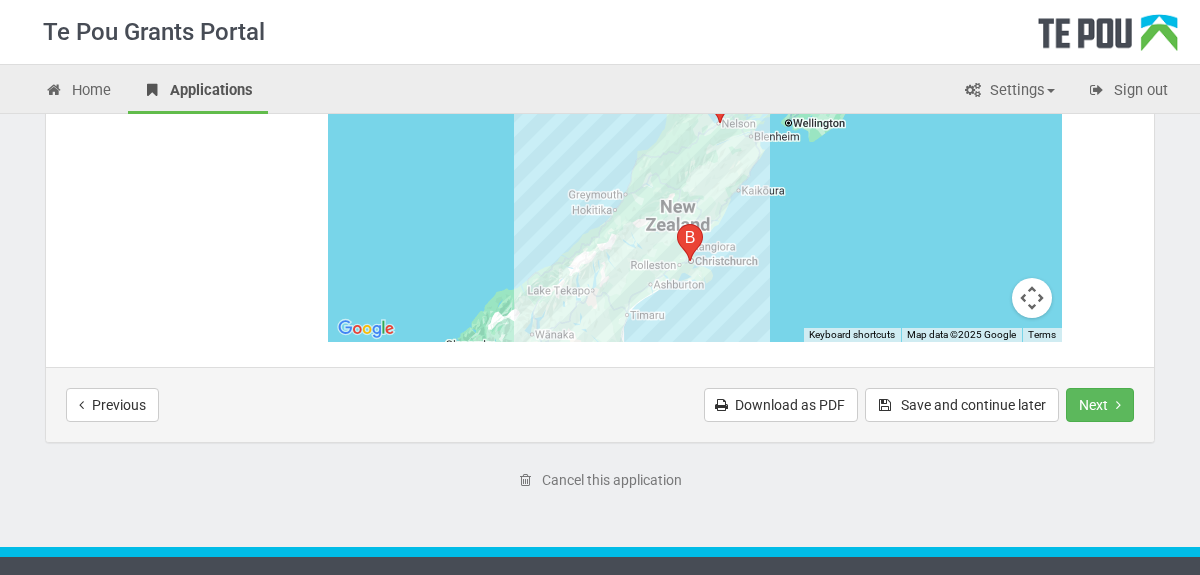 scroll, scrollTop: 1144, scrollLeft: 0, axis: vertical 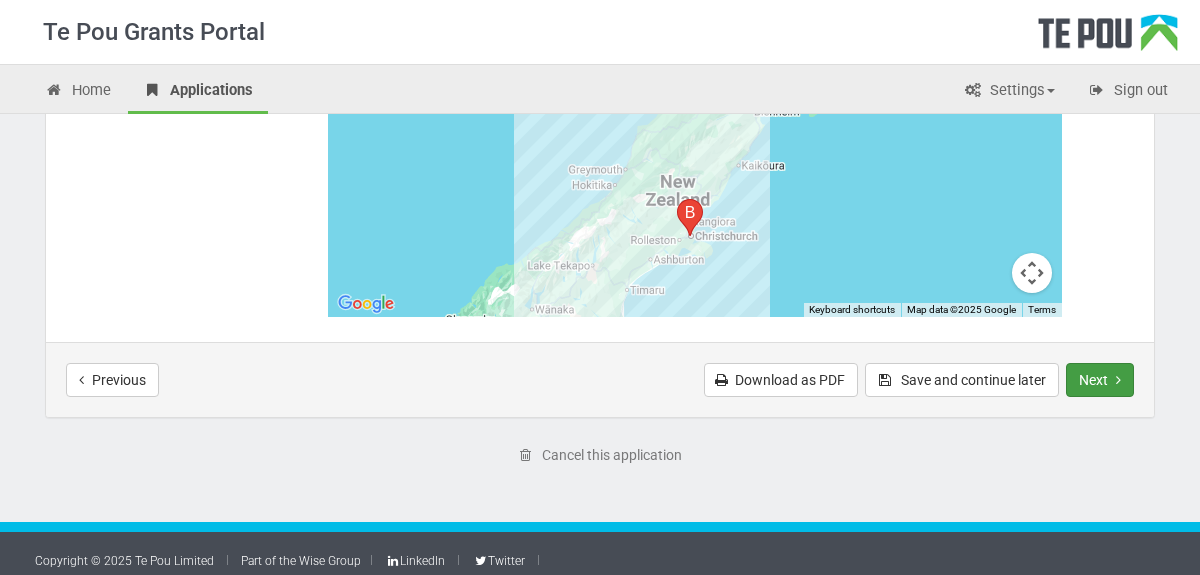 click on "Next" at bounding box center (1100, 380) 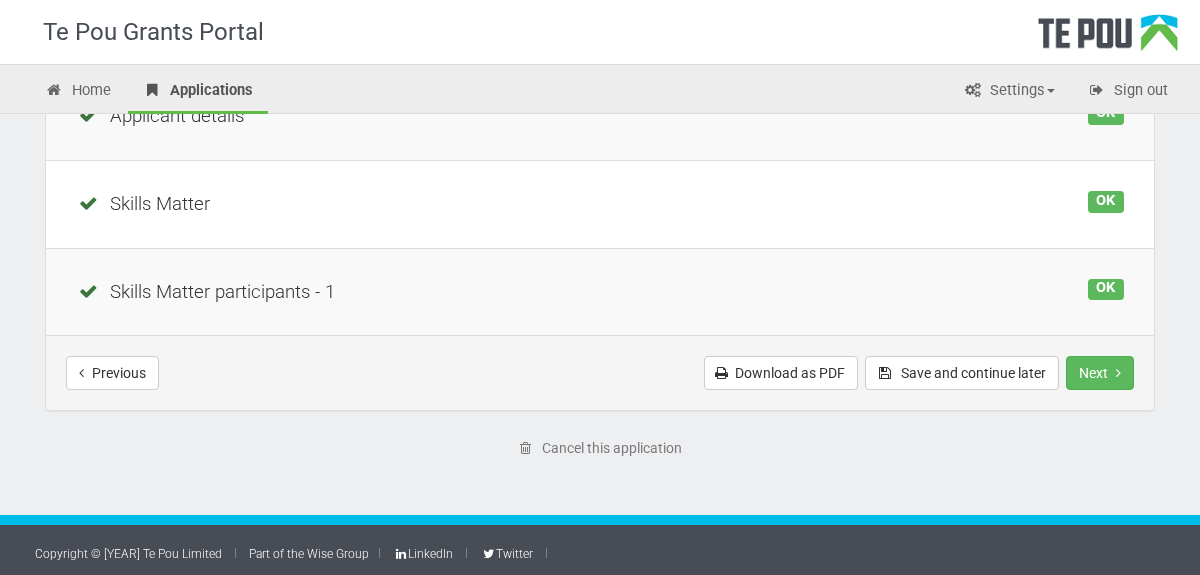 scroll, scrollTop: 330, scrollLeft: 0, axis: vertical 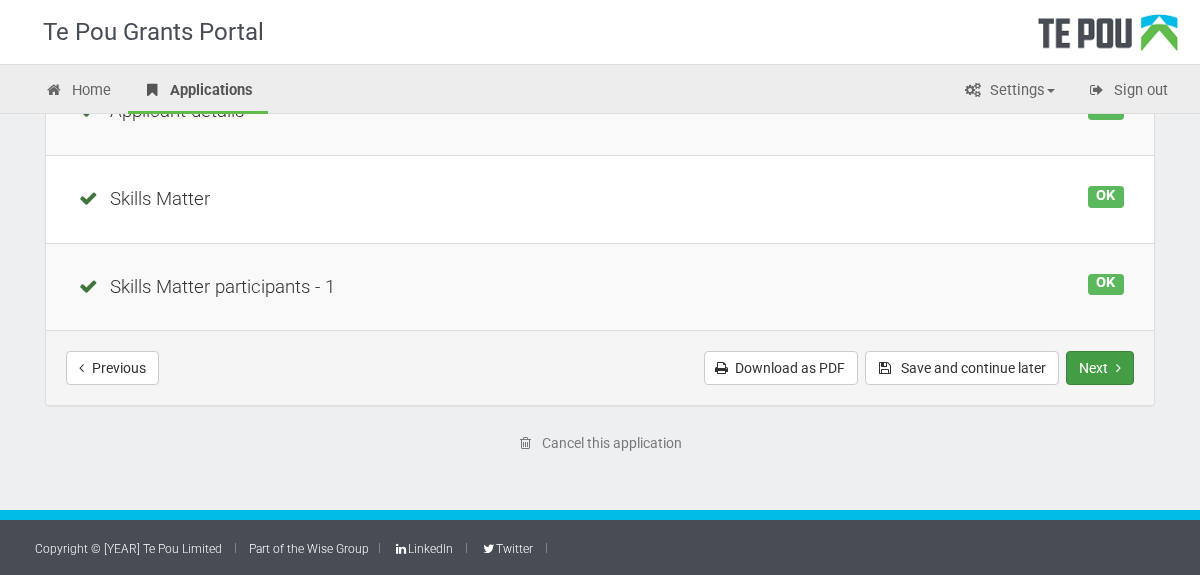 click on "Next" at bounding box center (1100, 368) 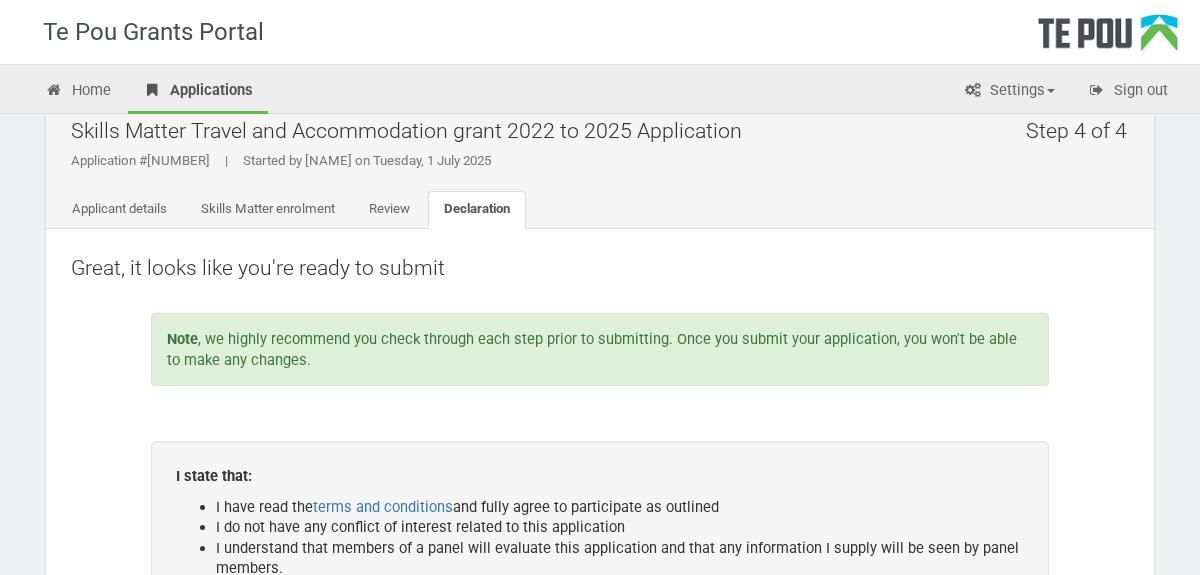 scroll, scrollTop: 34, scrollLeft: 0, axis: vertical 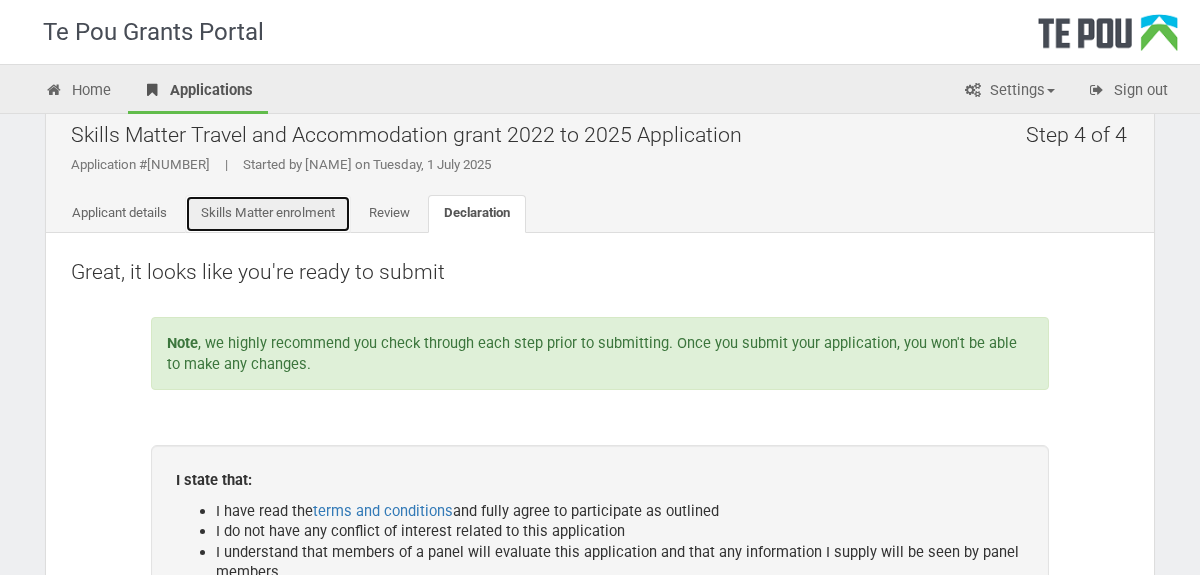 click on "Skills Matter enrolment" at bounding box center [268, 214] 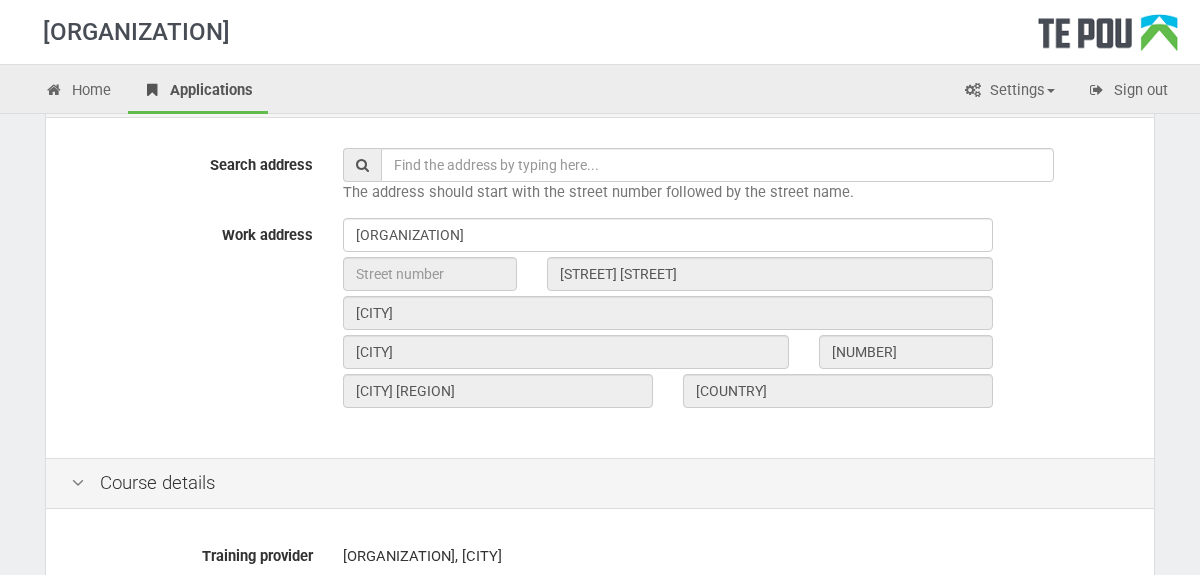 scroll, scrollTop: 303, scrollLeft: 0, axis: vertical 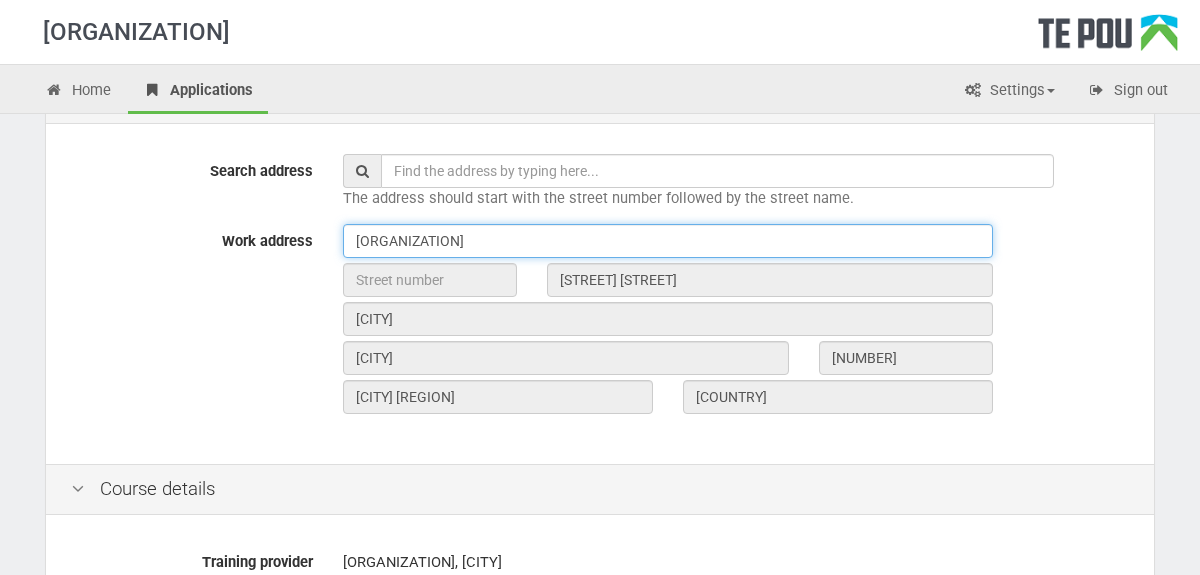 click on "[ORGANIZATION]" at bounding box center (668, 241) 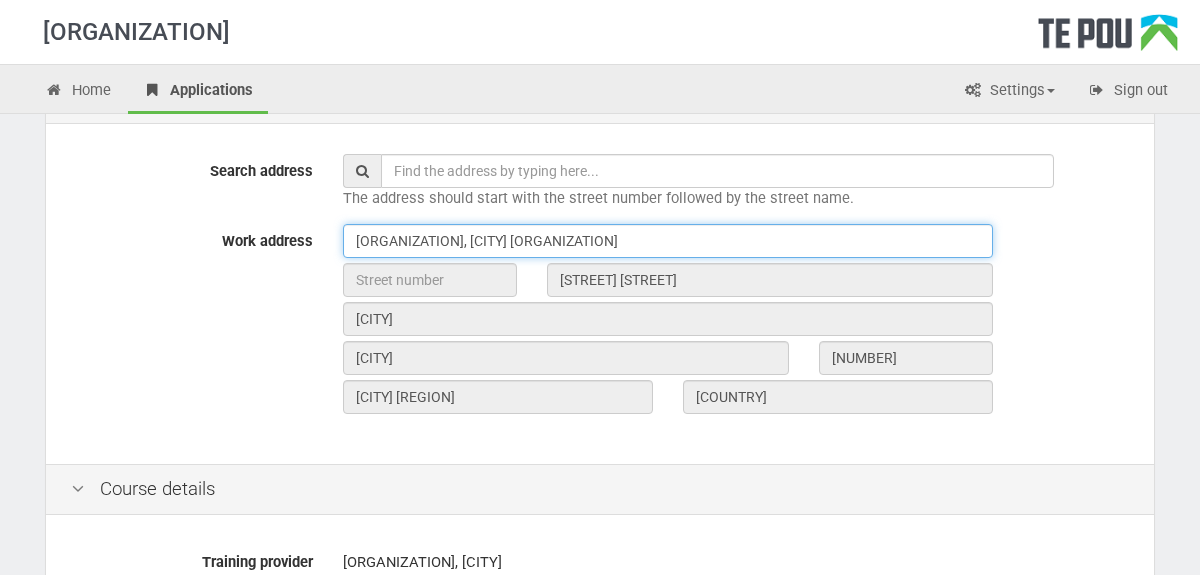 click on "Nelson Addictions Services, Braemar Campus" at bounding box center (668, 241) 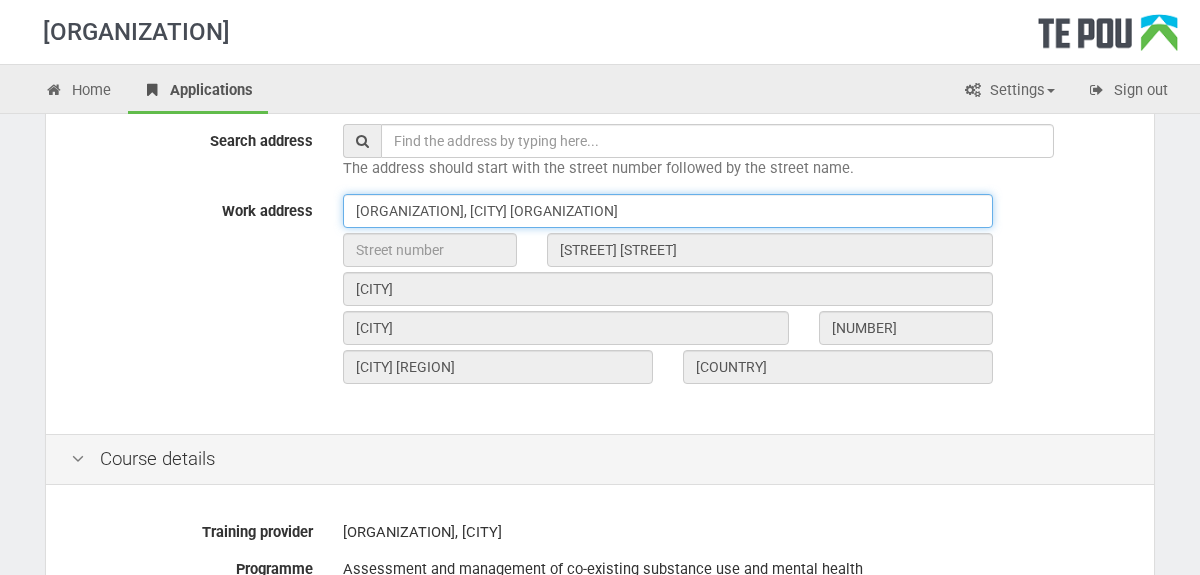 scroll, scrollTop: 337, scrollLeft: 0, axis: vertical 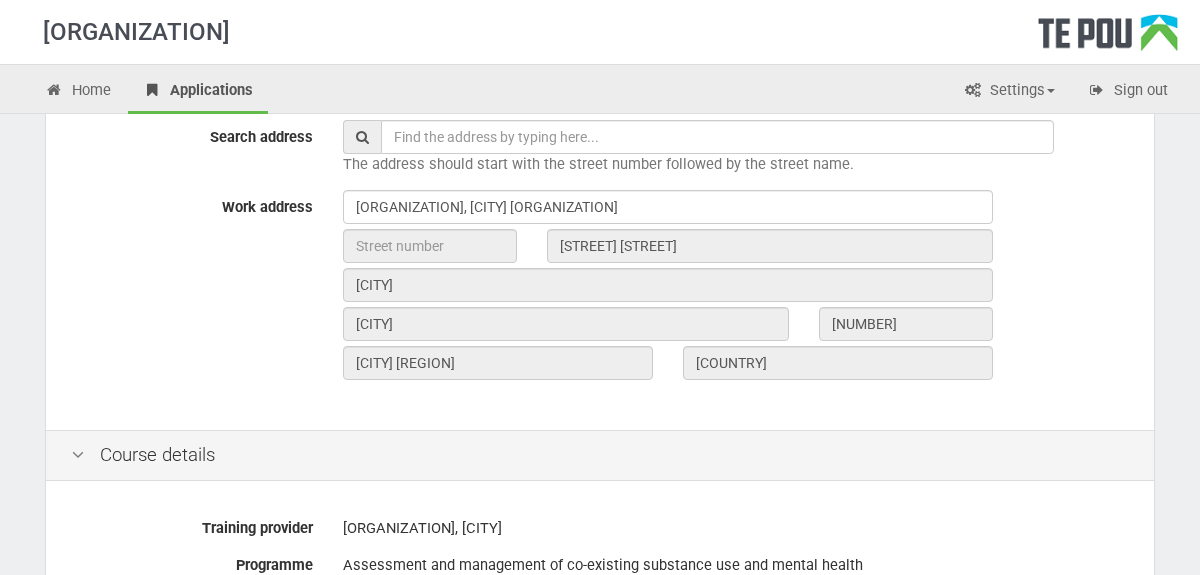 click on "Nelson
7010" at bounding box center (736, 326) 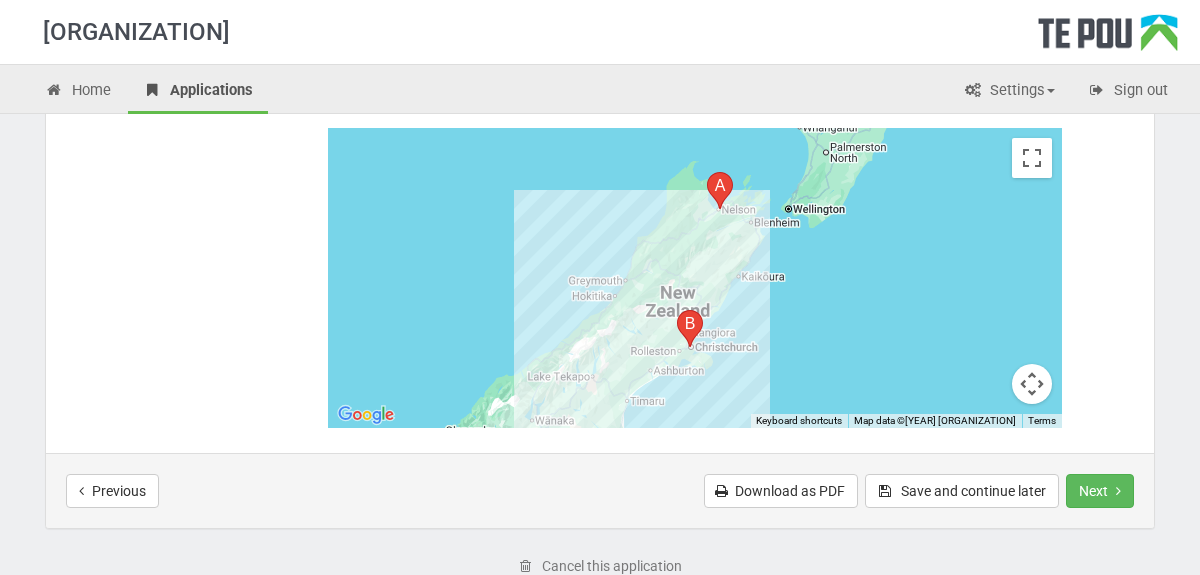 scroll, scrollTop: 1157, scrollLeft: 0, axis: vertical 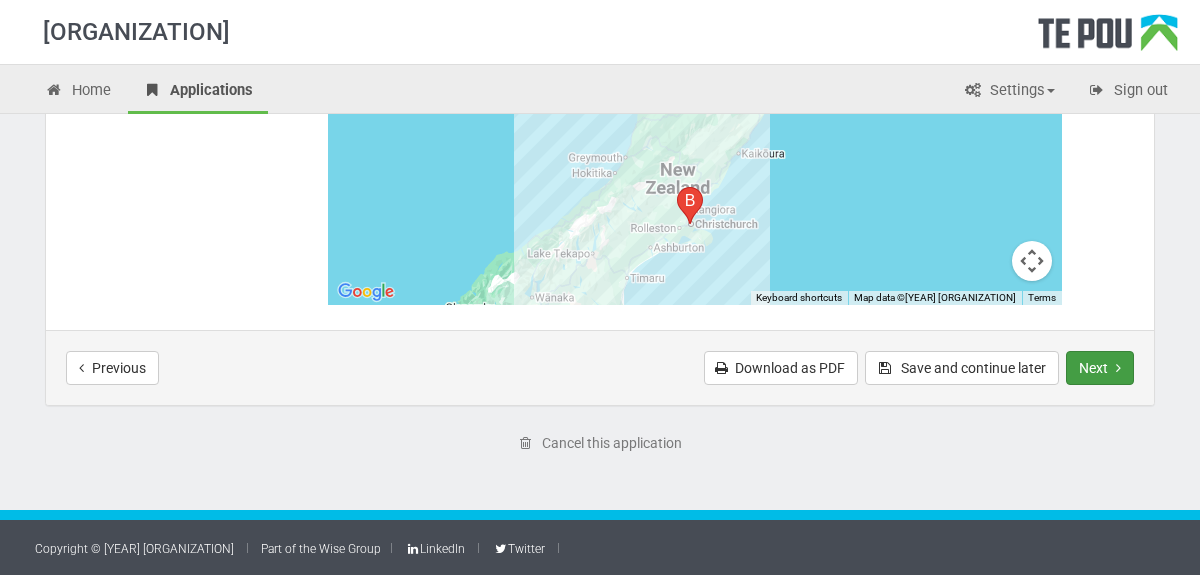 click on "Next" at bounding box center (1100, 368) 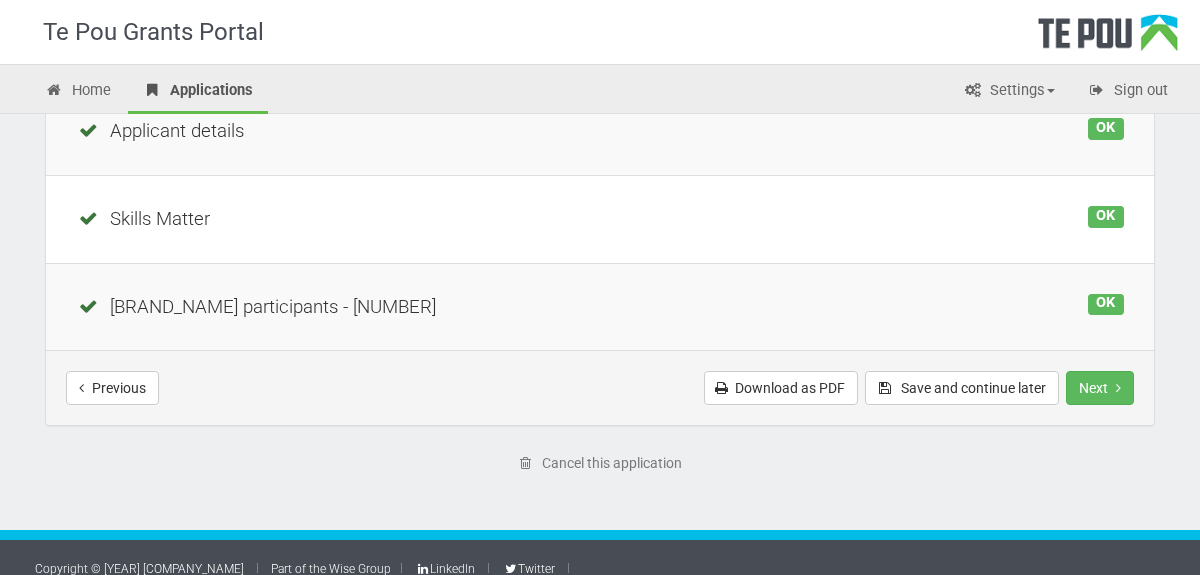 scroll, scrollTop: 330, scrollLeft: 0, axis: vertical 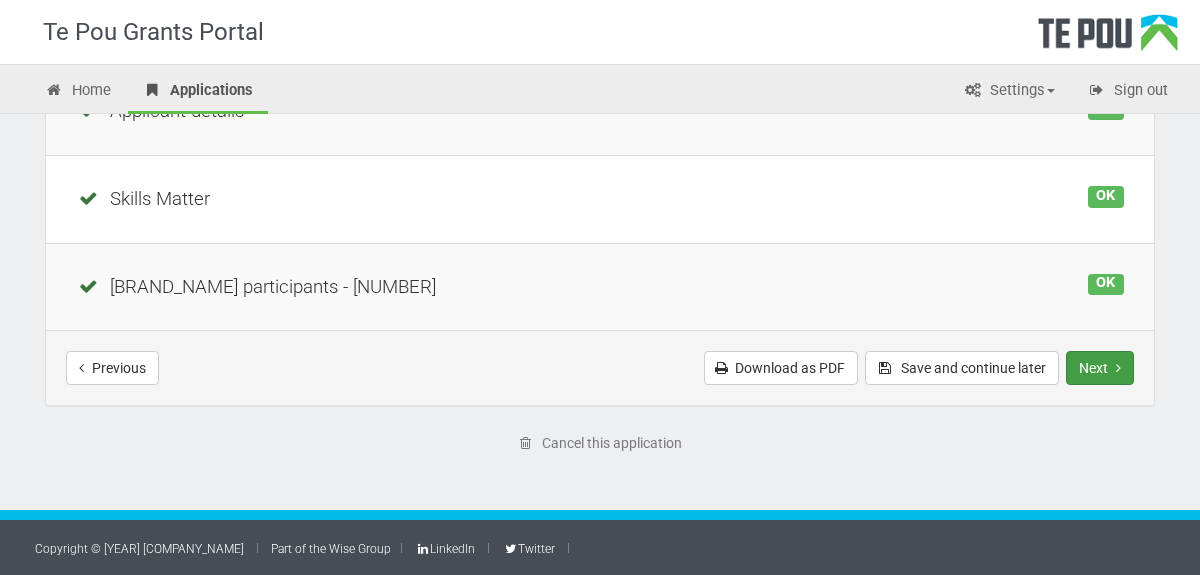 click on "Next" at bounding box center (1100, 368) 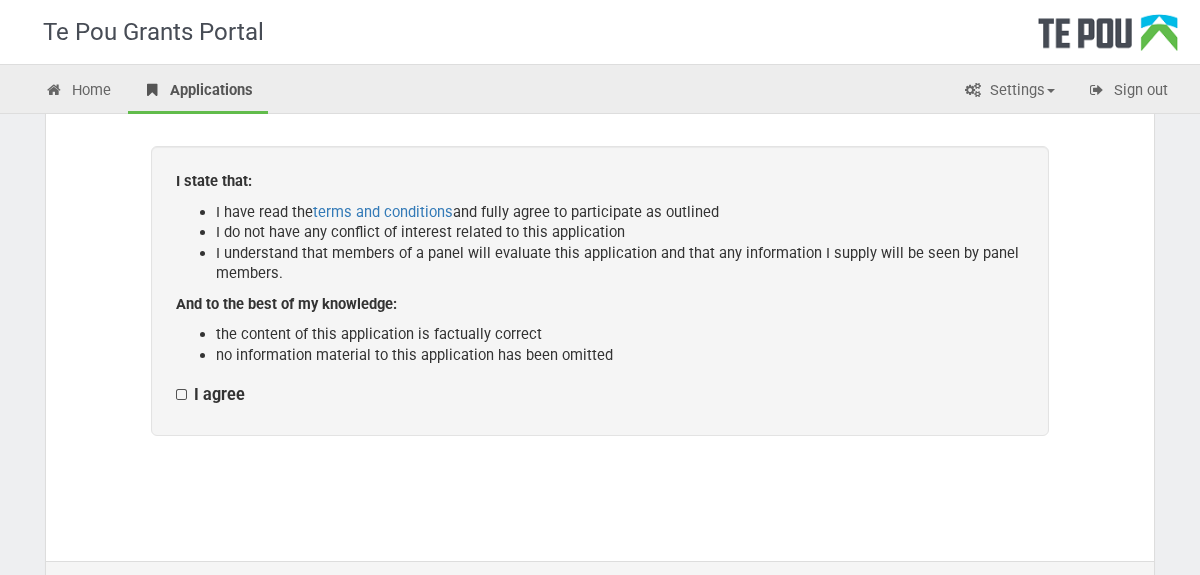 scroll, scrollTop: 336, scrollLeft: 0, axis: vertical 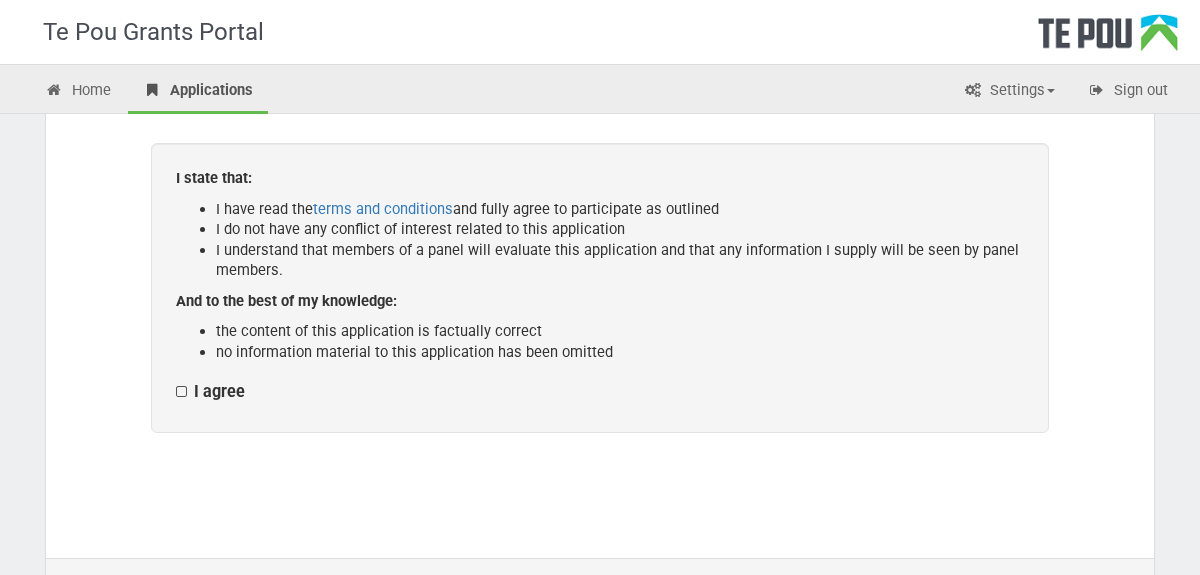 click on "I agree" at bounding box center (210, 392) 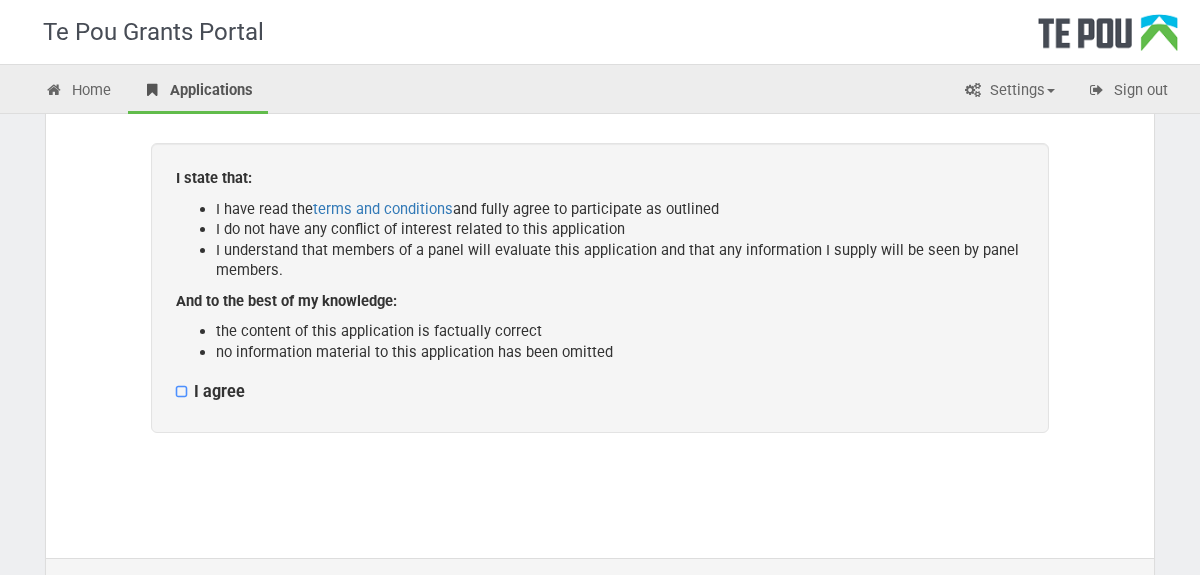 click on "I agree" at bounding box center (175, 381) 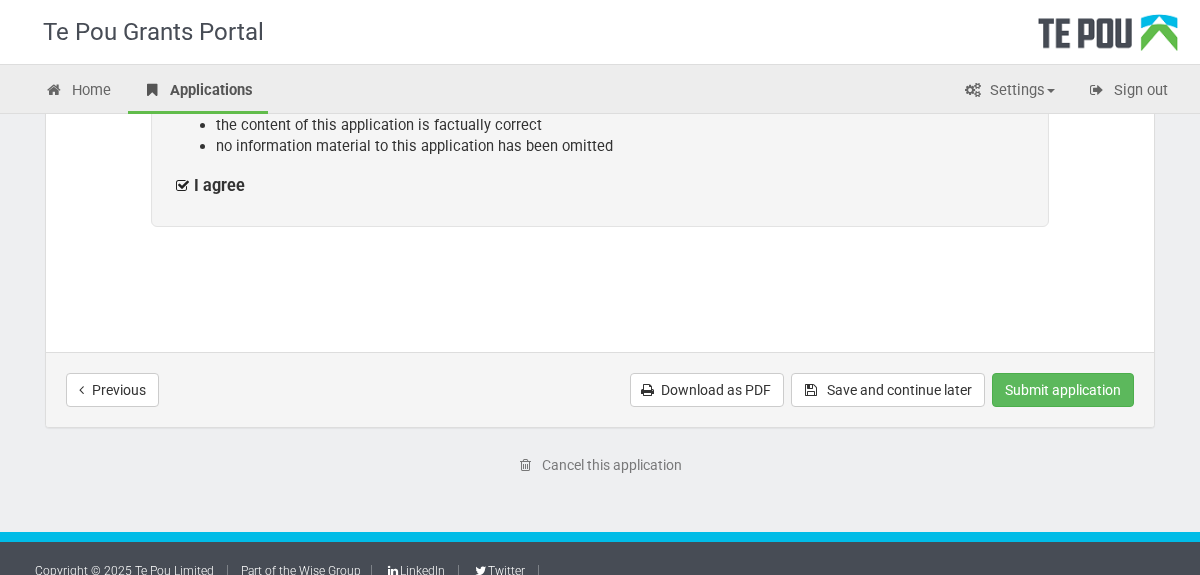 scroll, scrollTop: 564, scrollLeft: 0, axis: vertical 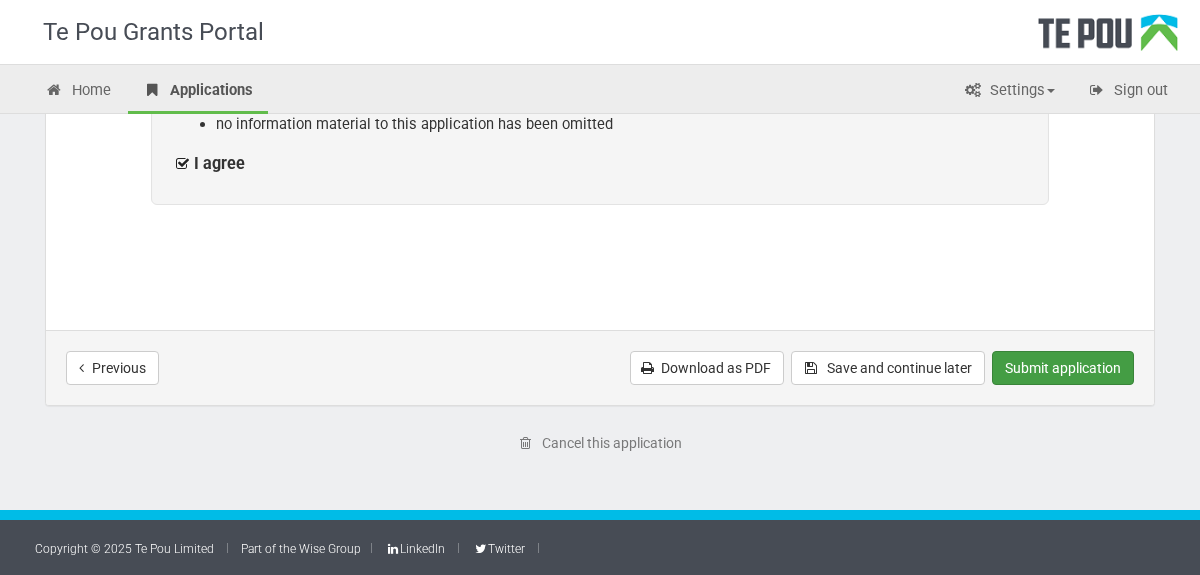click on "Submit application" at bounding box center (1063, 368) 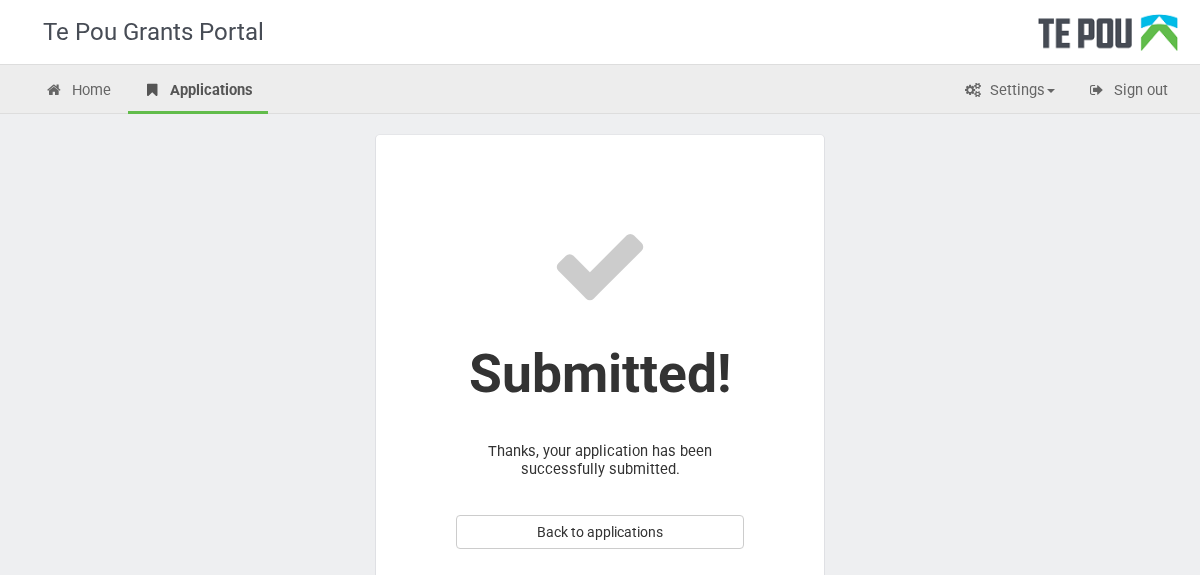 scroll, scrollTop: 220, scrollLeft: 0, axis: vertical 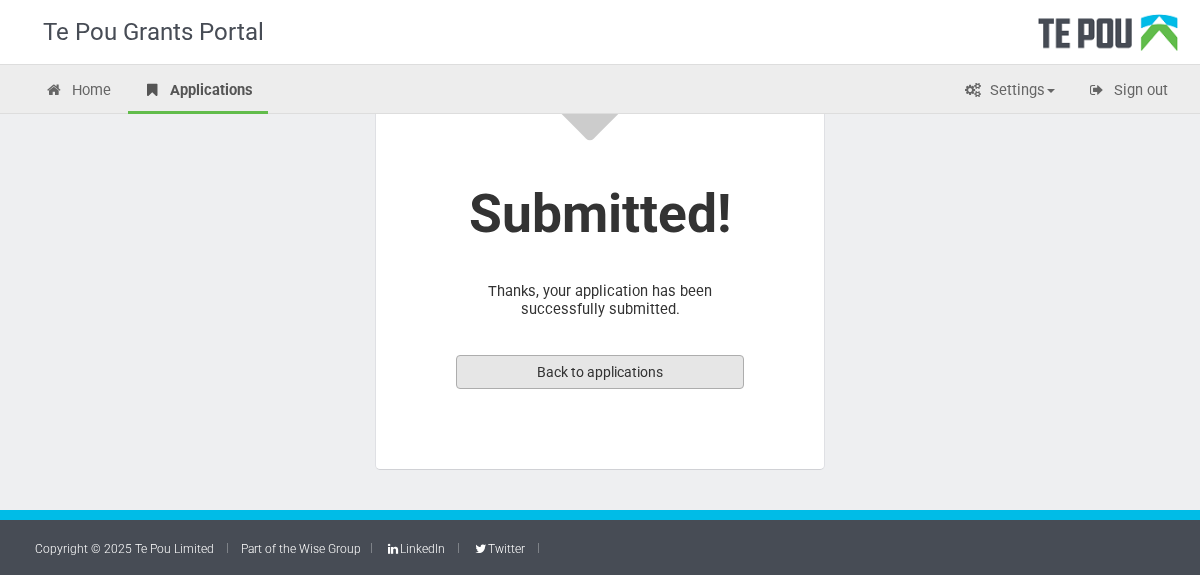 click on "Back to applications" at bounding box center [600, 372] 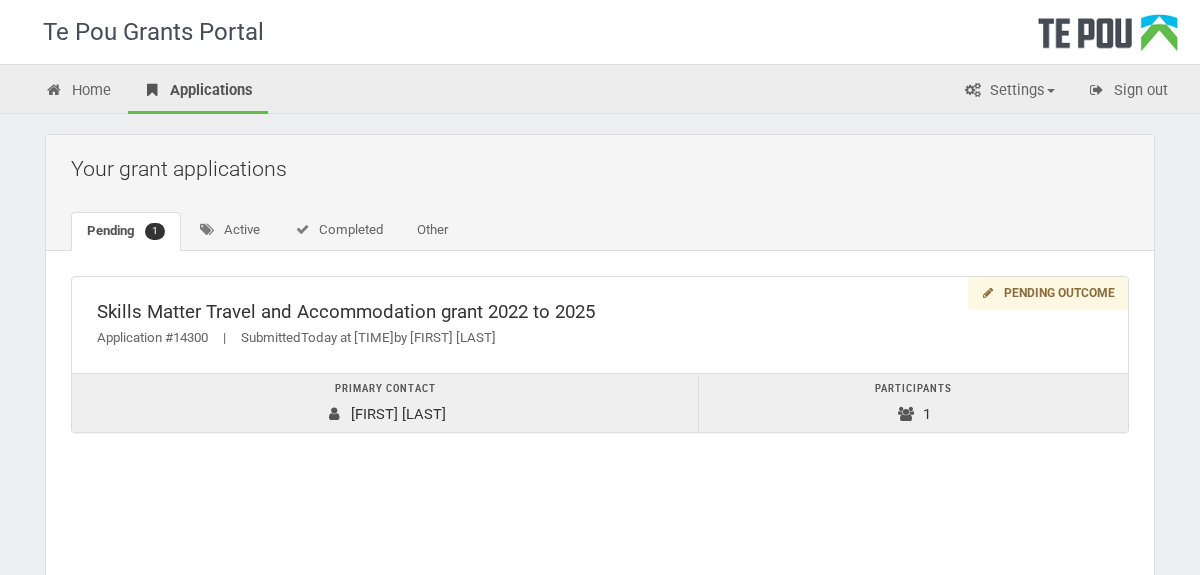 scroll, scrollTop: 0, scrollLeft: 0, axis: both 